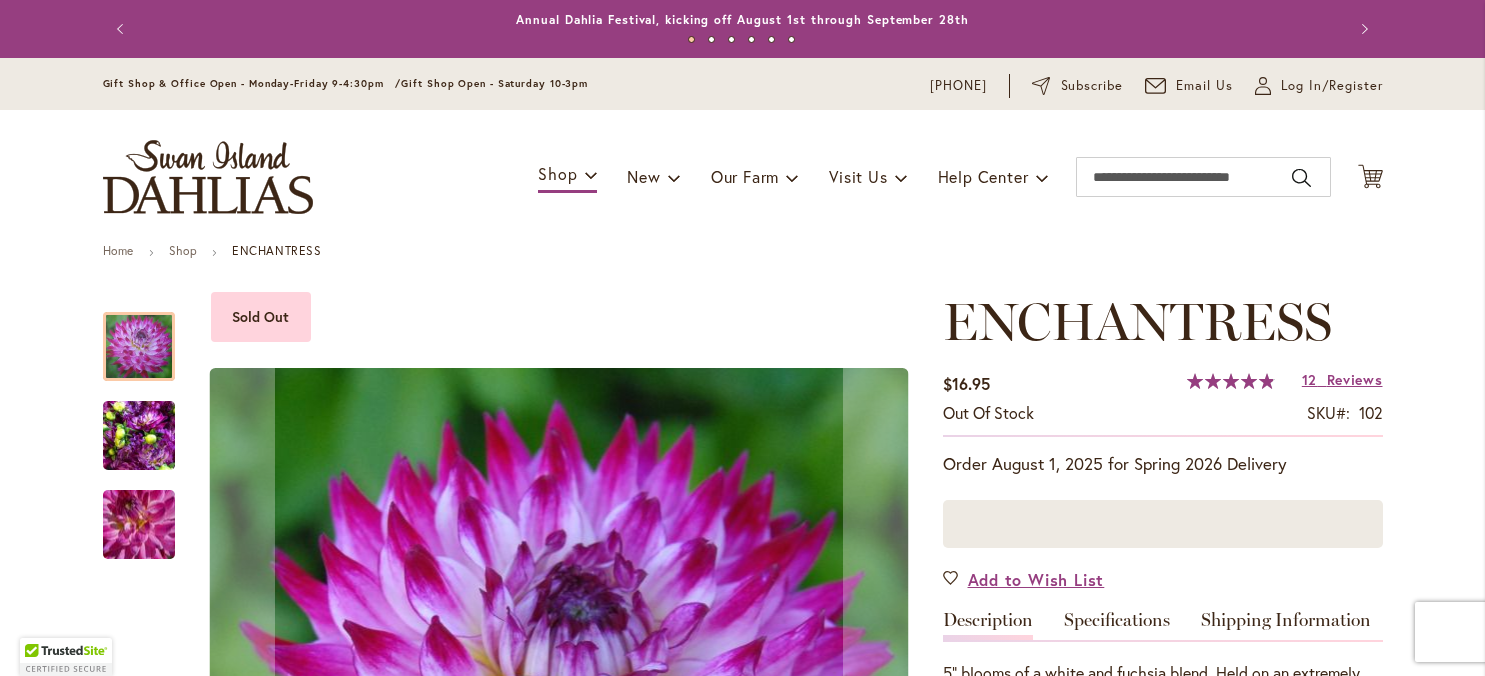 scroll, scrollTop: 0, scrollLeft: 0, axis: both 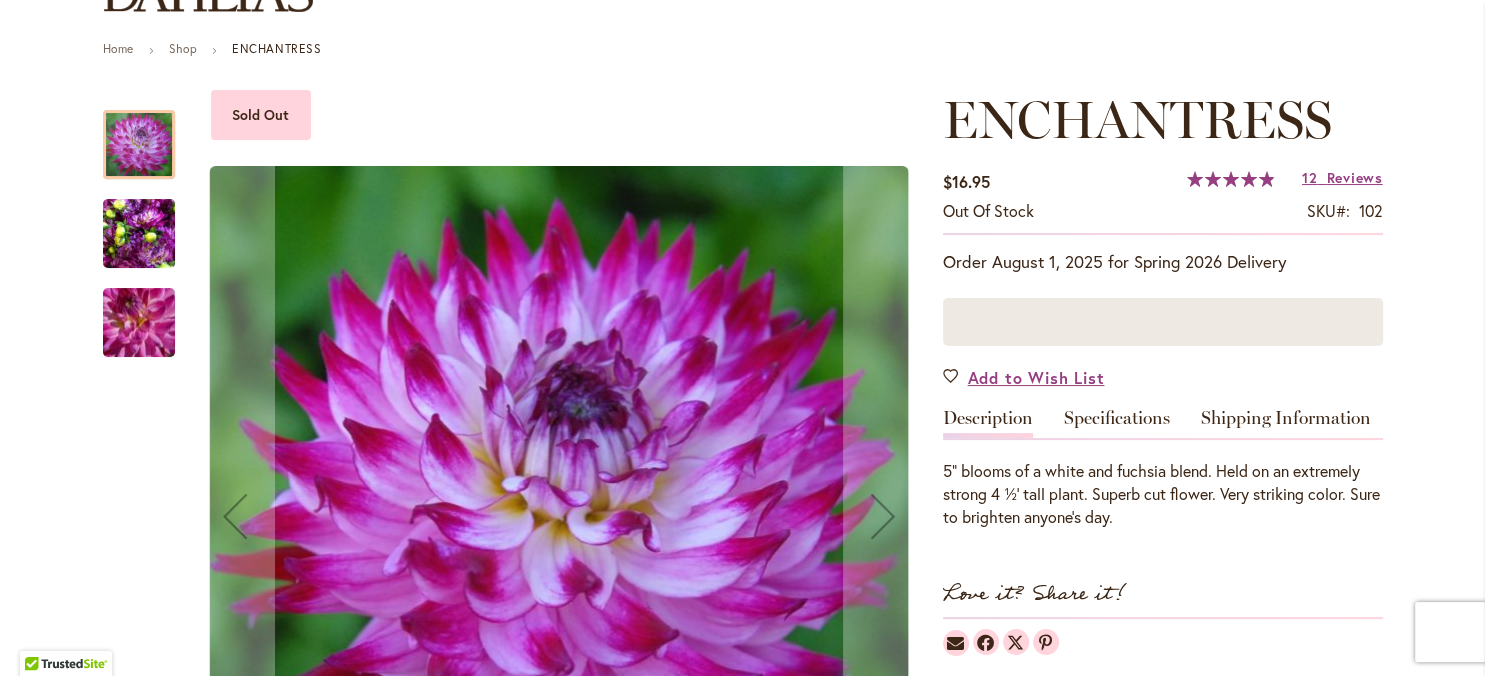 click at bounding box center [139, 234] 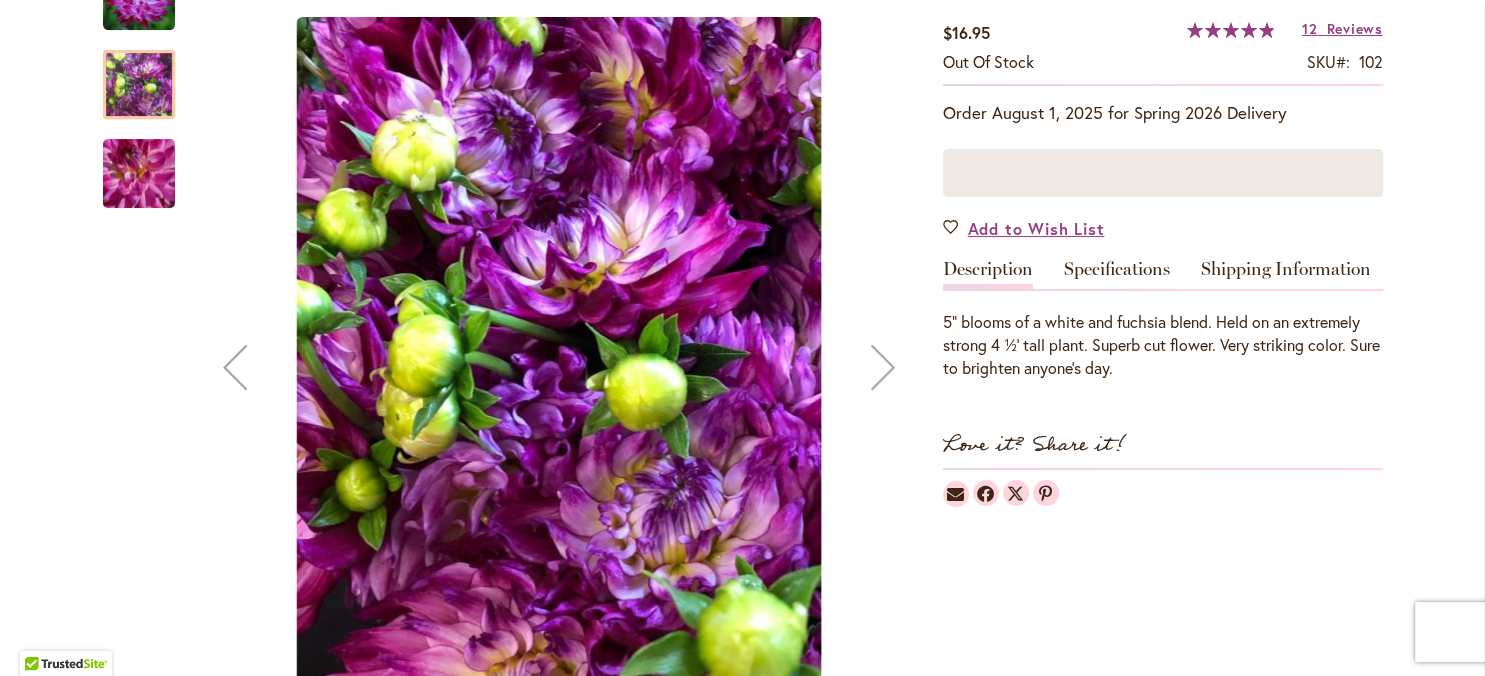 scroll, scrollTop: 302, scrollLeft: 0, axis: vertical 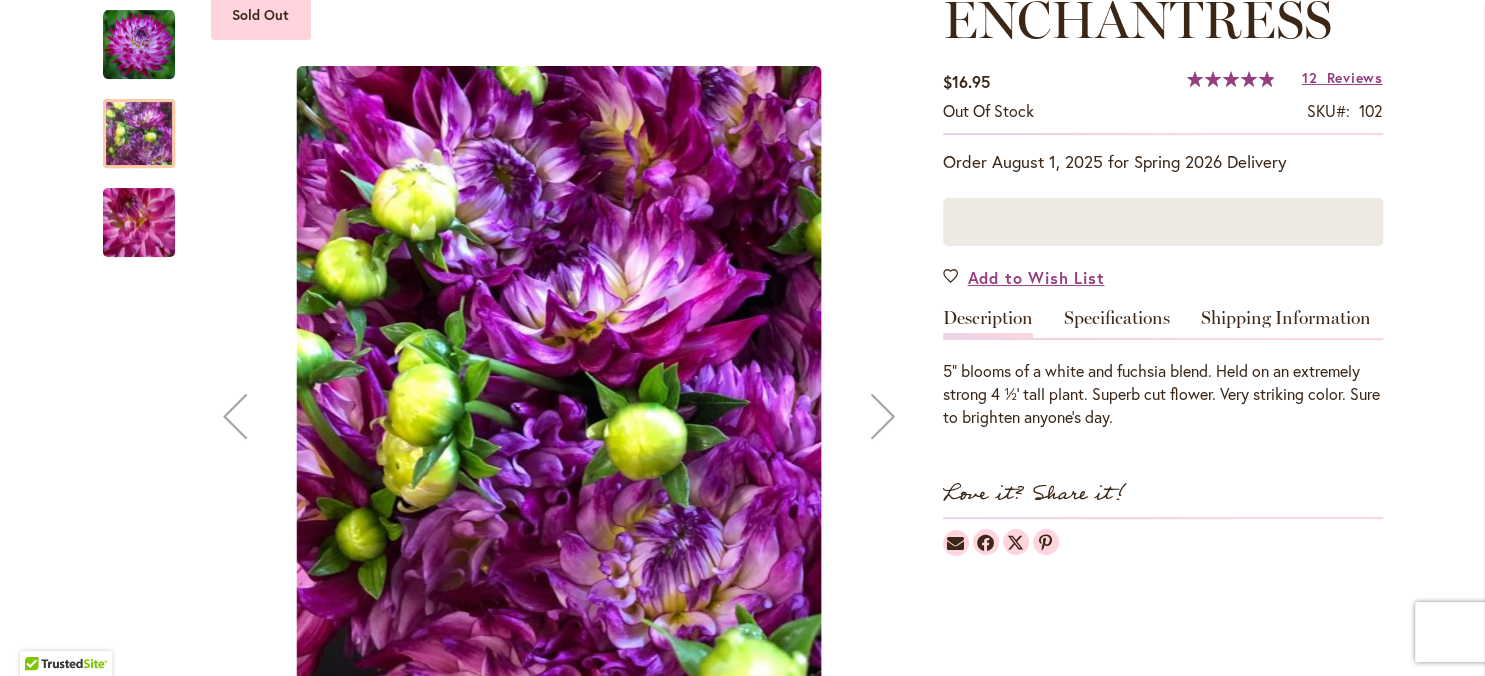 click at bounding box center (139, 222) 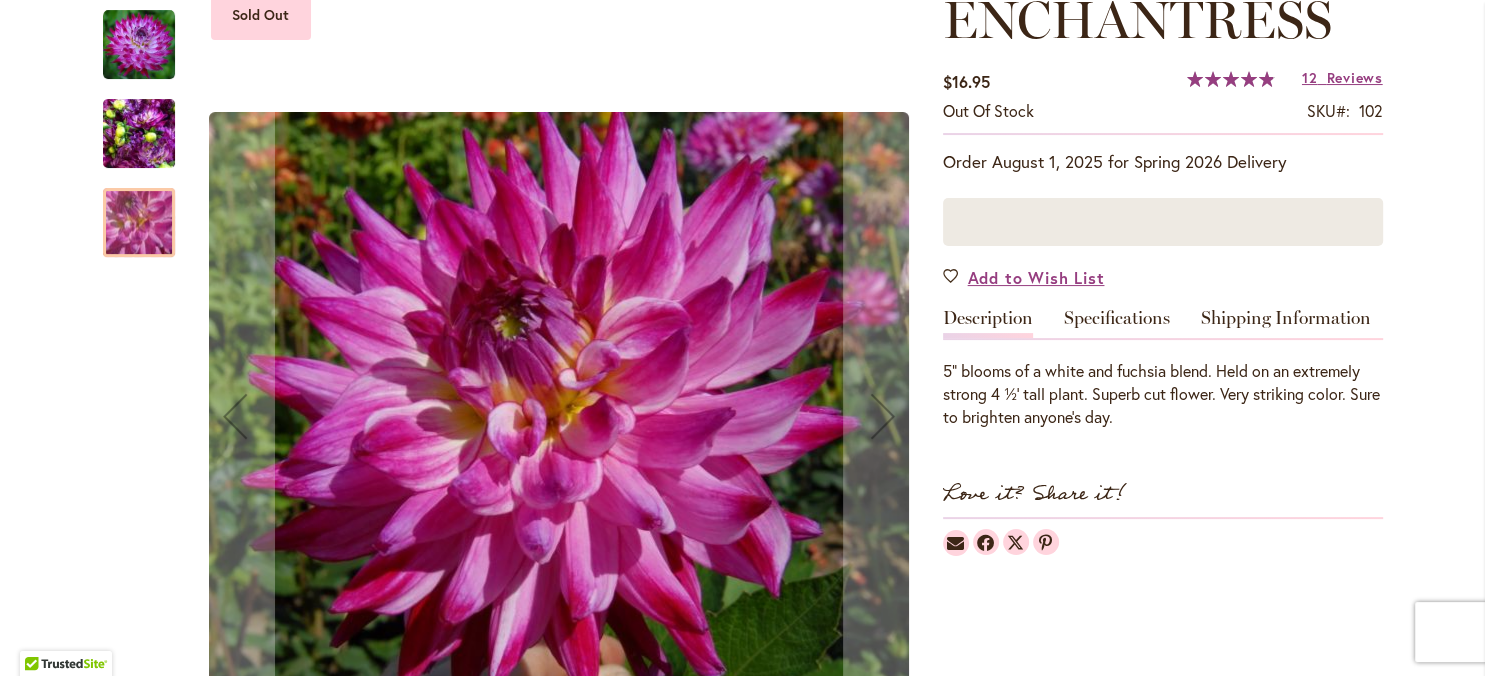 click at bounding box center (139, 134) 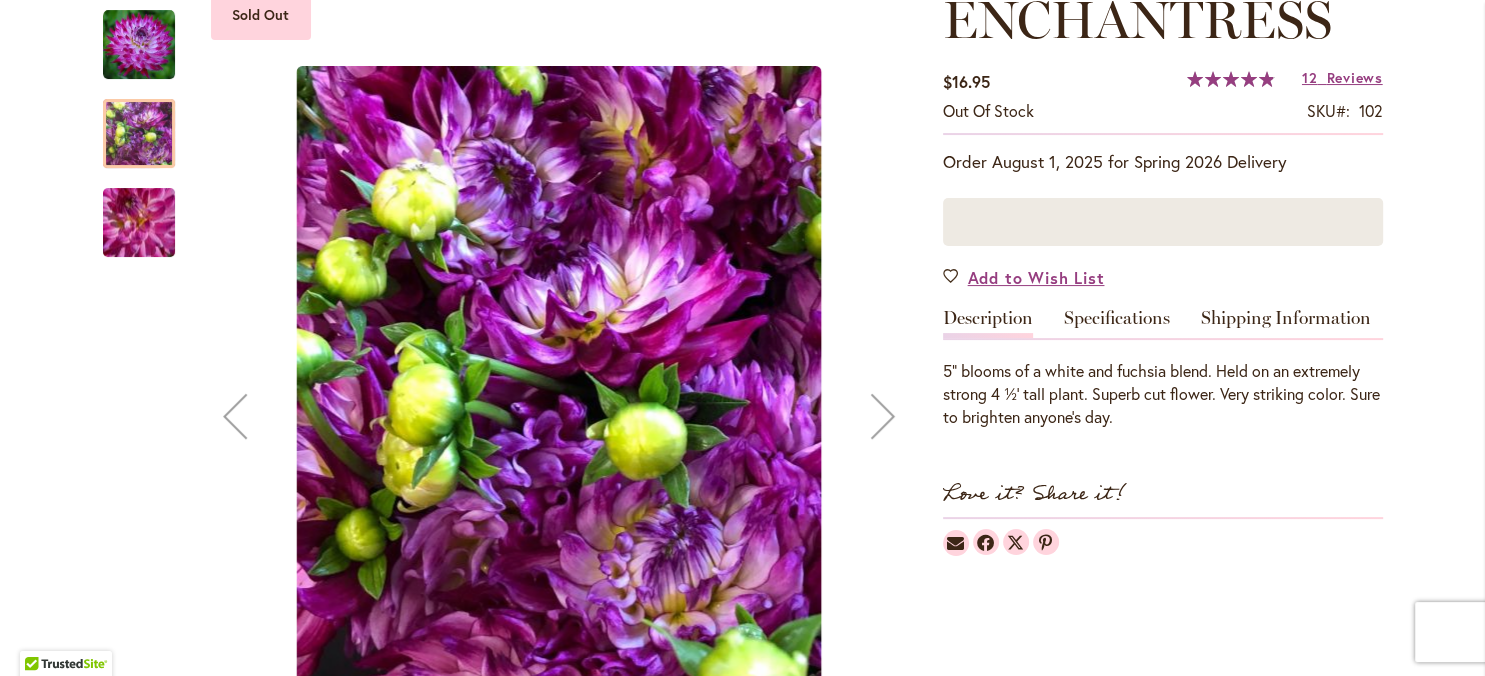 click at bounding box center (139, 45) 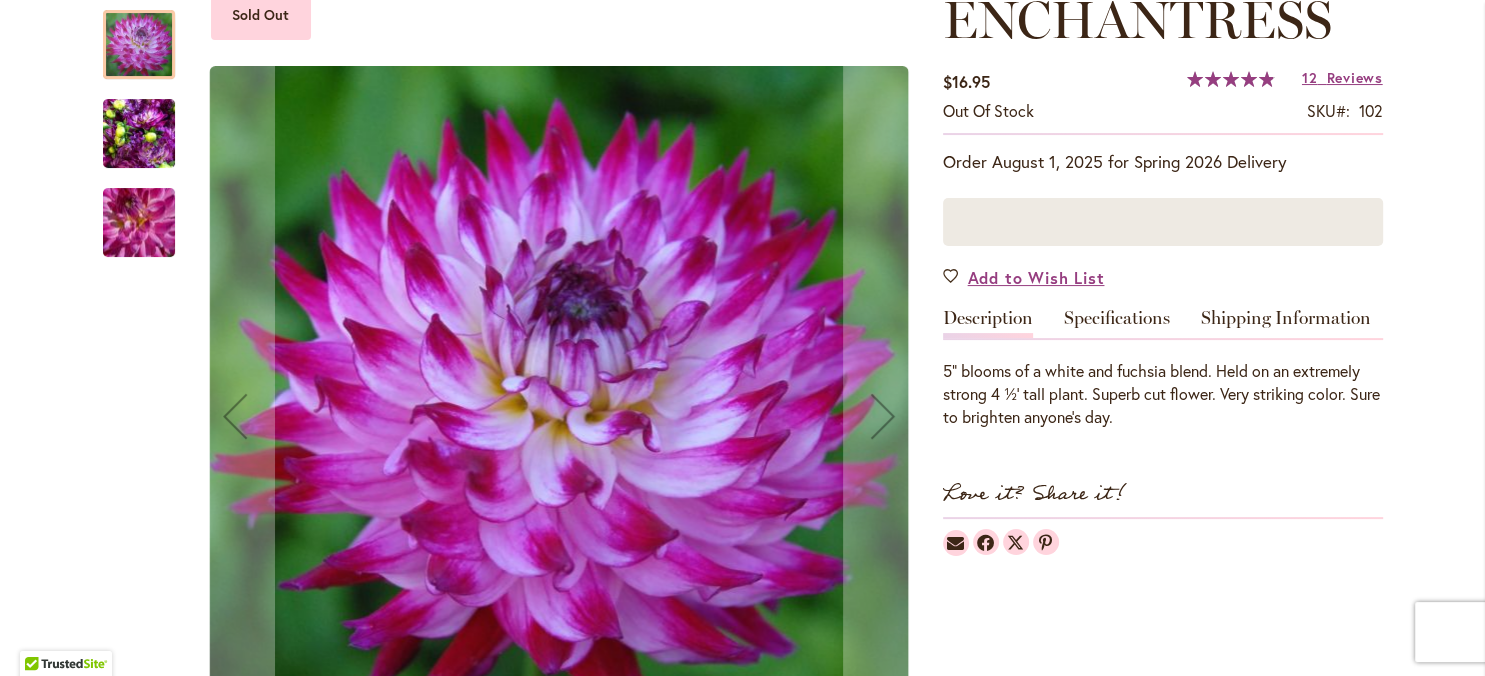 click at bounding box center [139, 134] 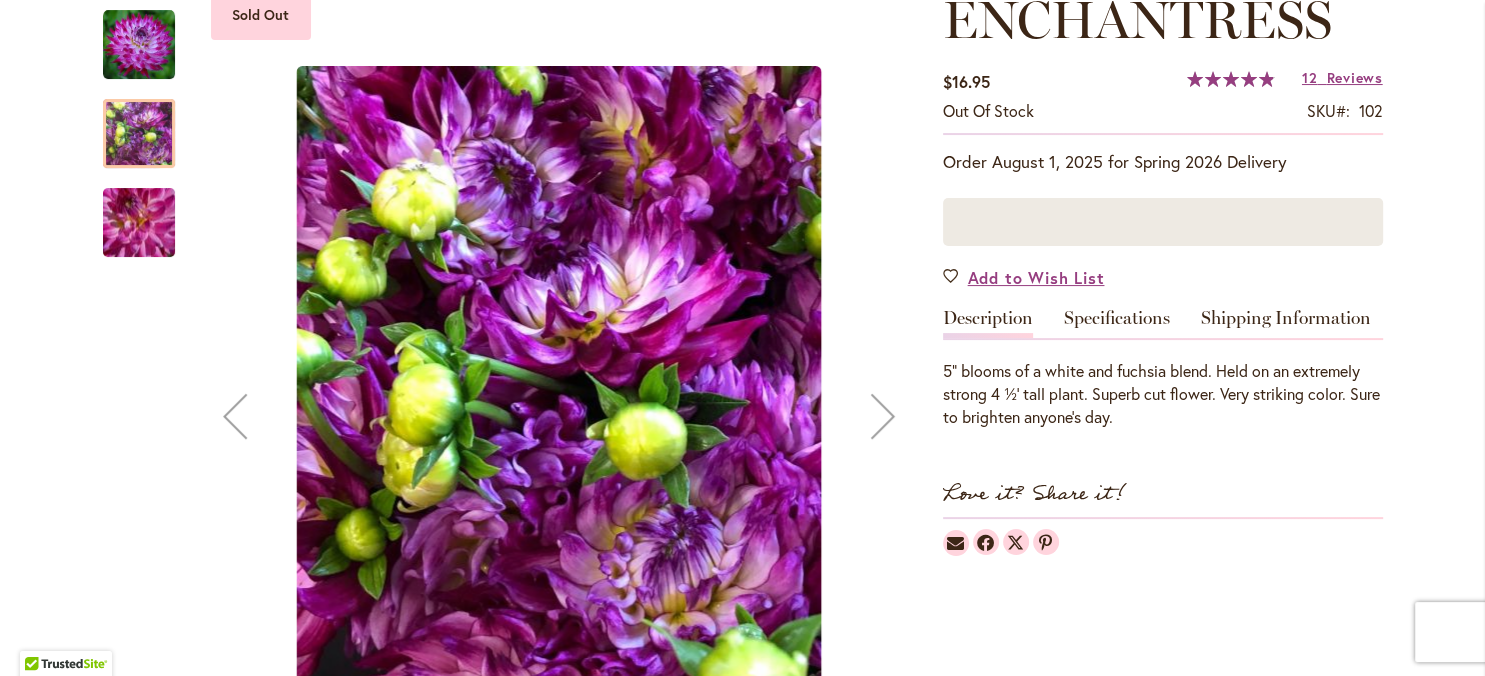click at bounding box center (139, 222) 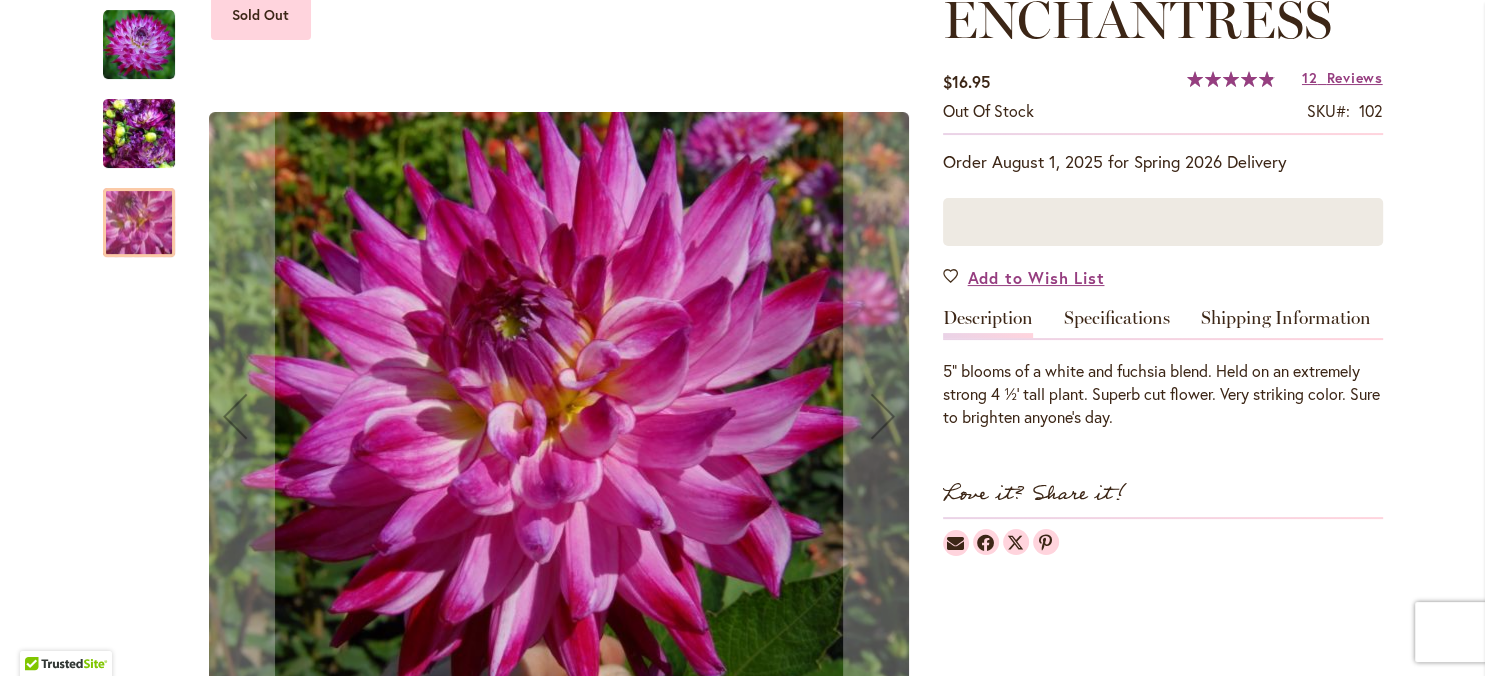 click at bounding box center [139, 45] 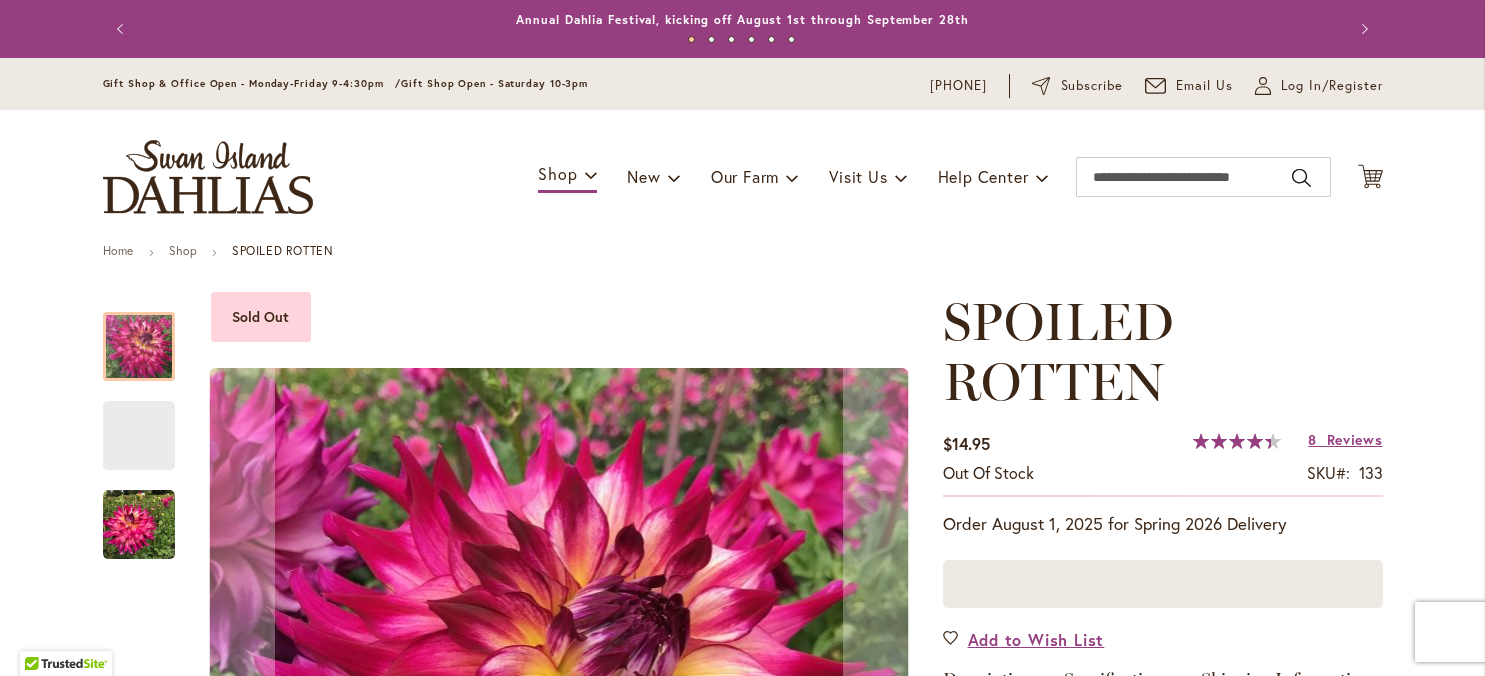 scroll, scrollTop: 0, scrollLeft: 0, axis: both 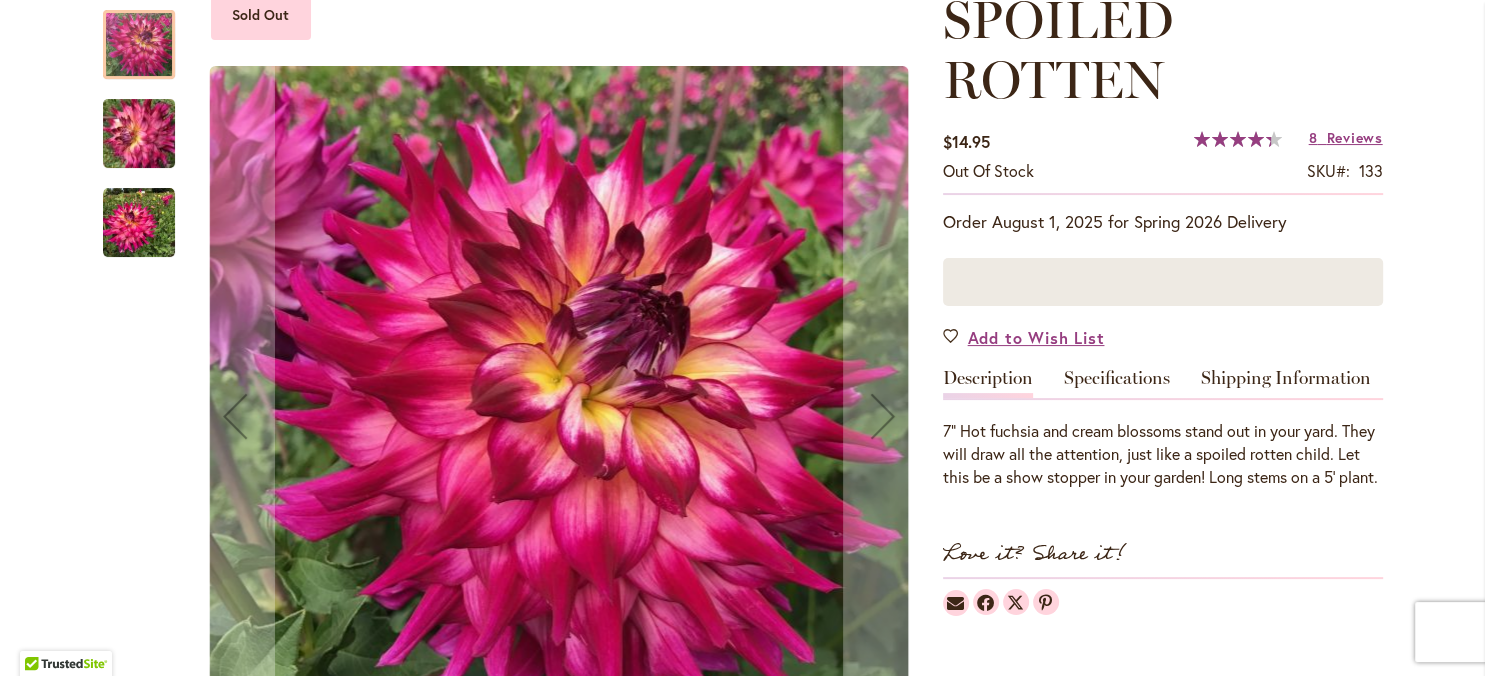 click at bounding box center [139, 134] 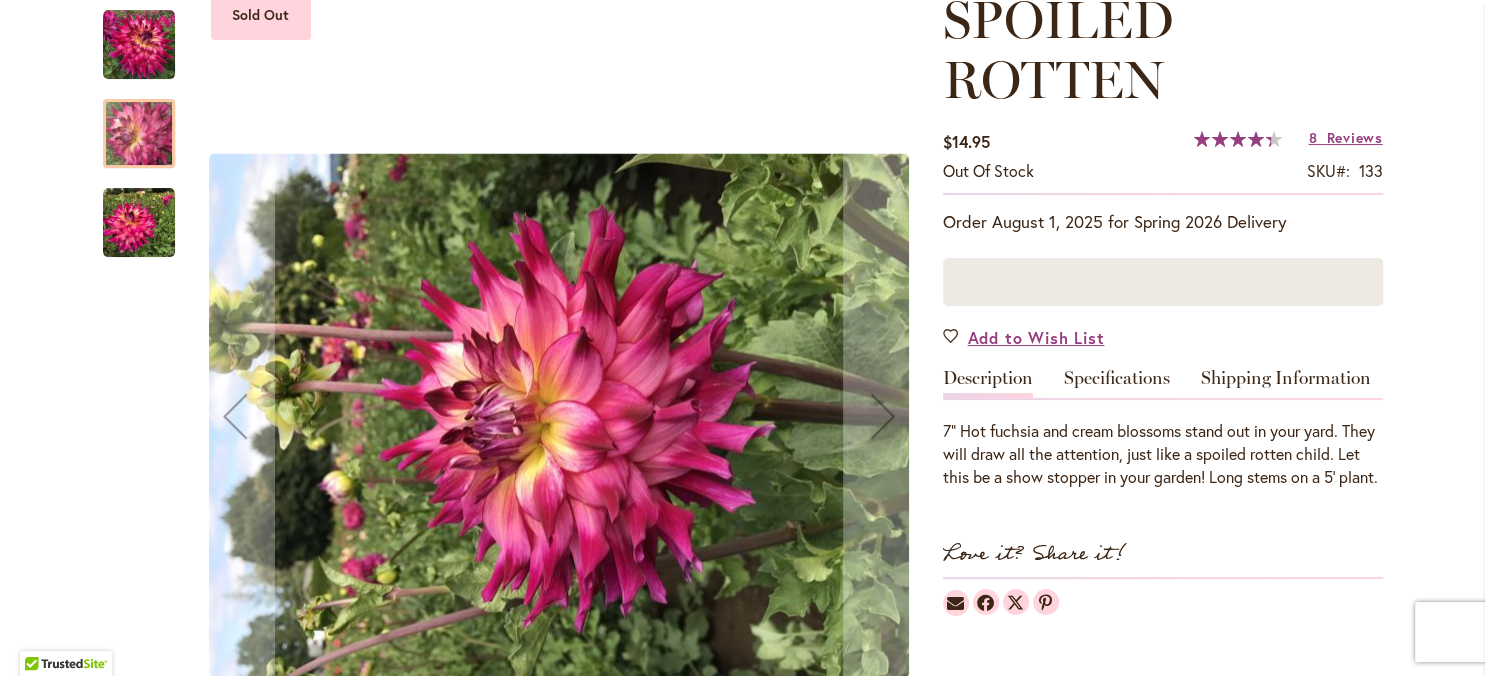 click at bounding box center (139, 223) 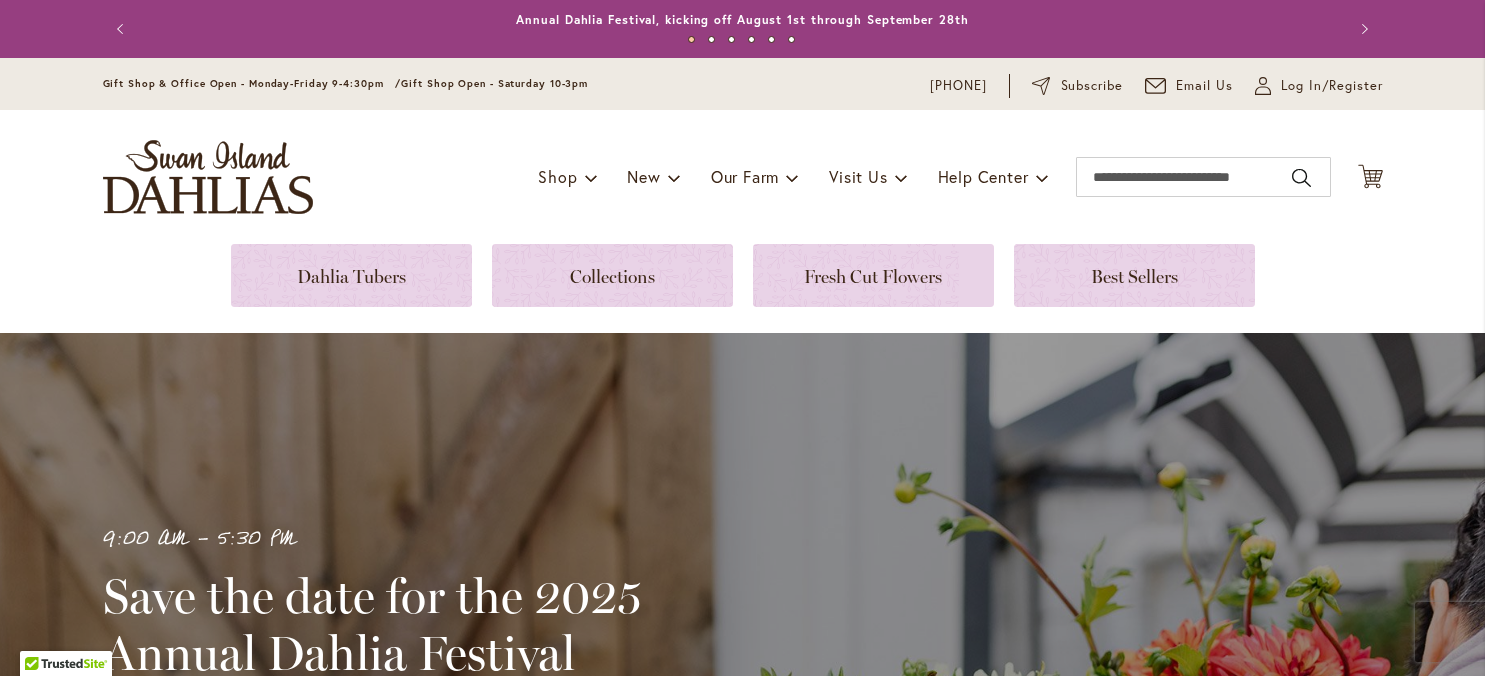 scroll, scrollTop: 0, scrollLeft: 0, axis: both 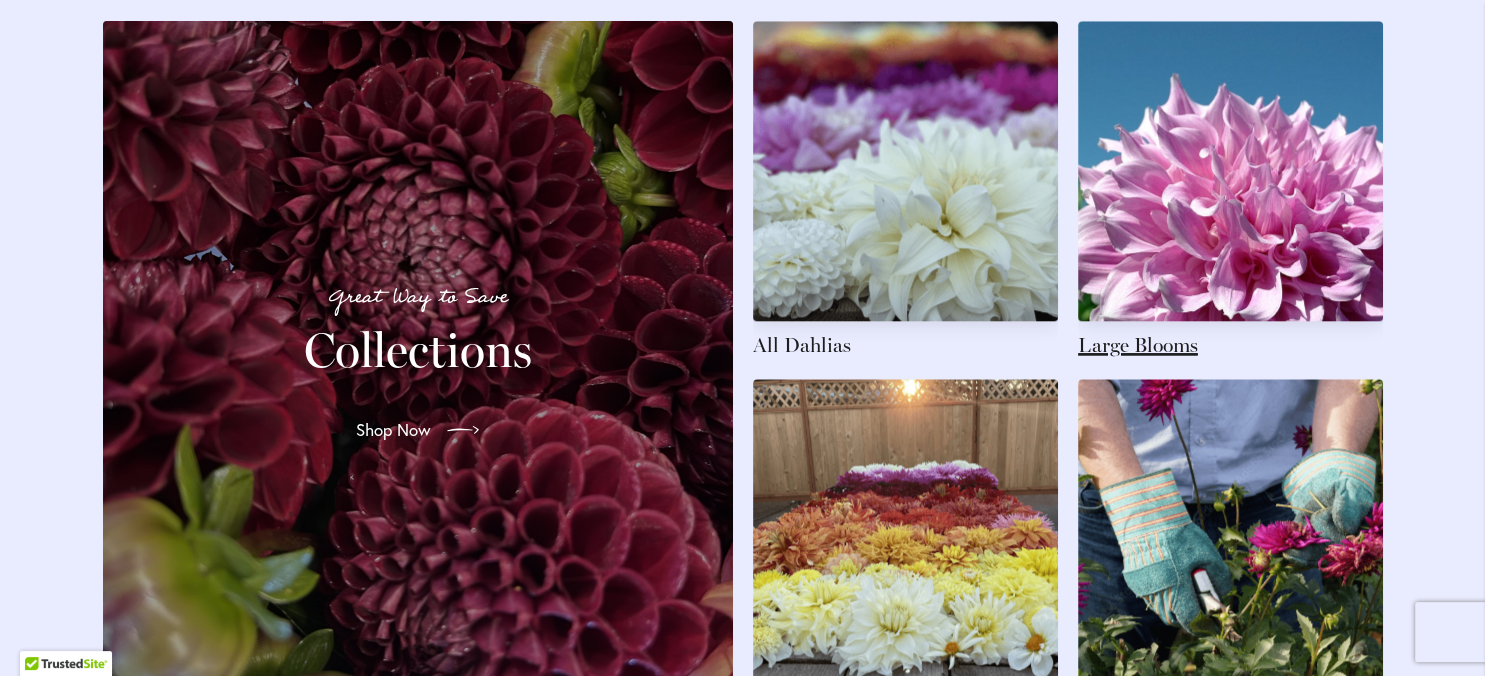 click at bounding box center [1230, 190] 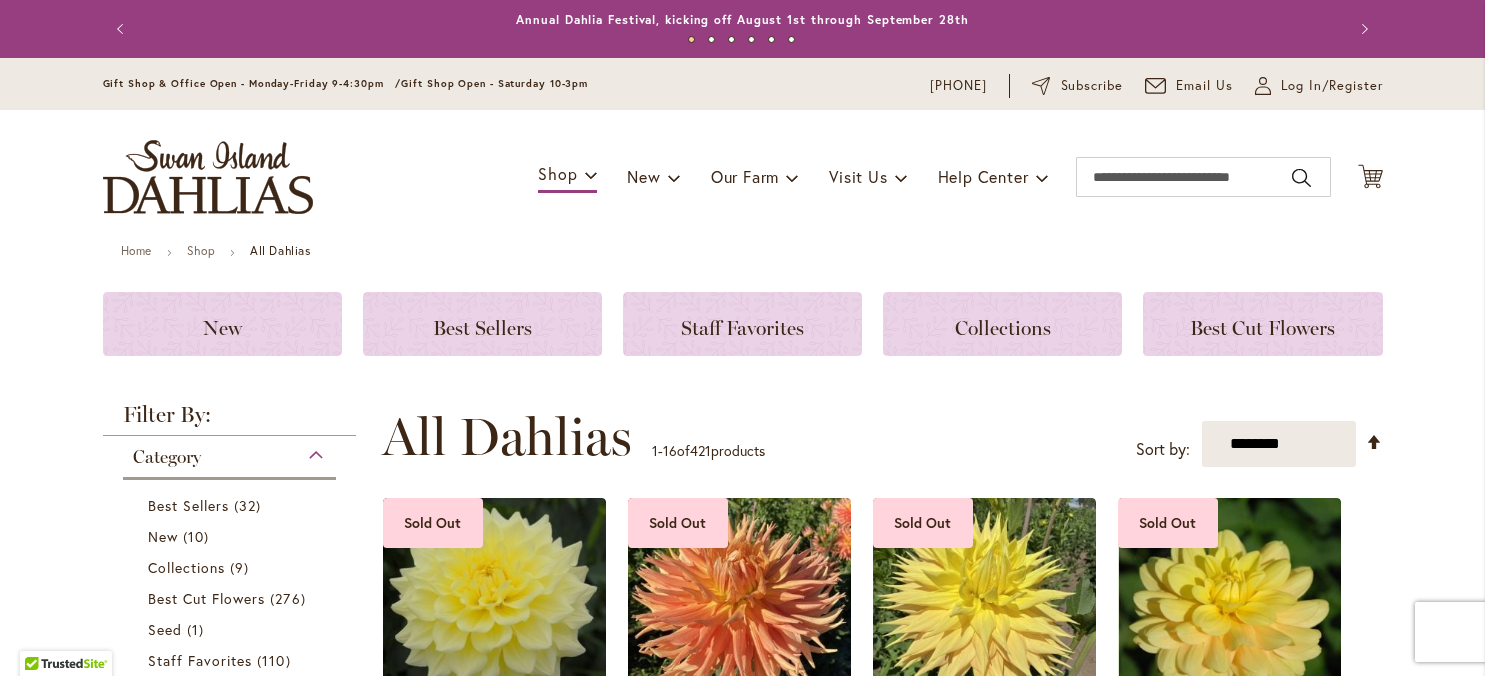 scroll, scrollTop: 0, scrollLeft: 0, axis: both 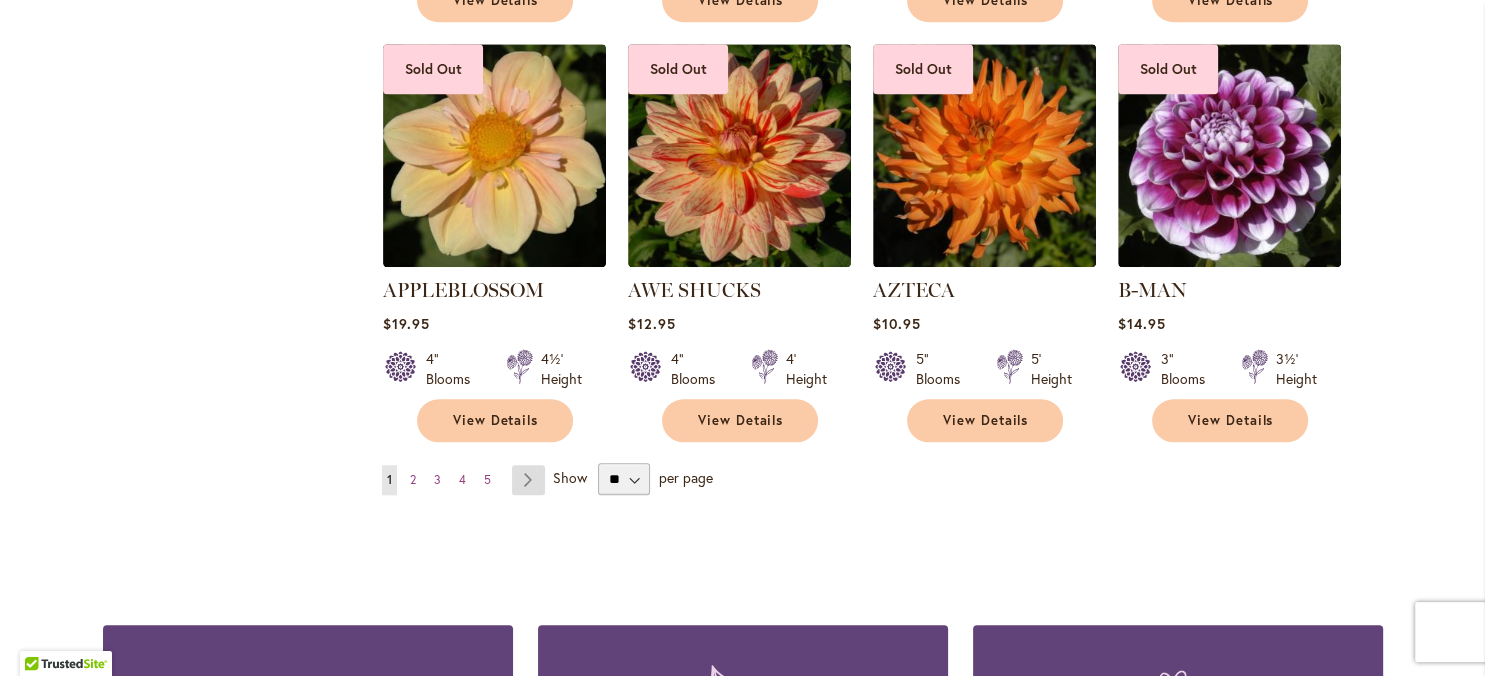 click on "Page
Next" at bounding box center (528, 480) 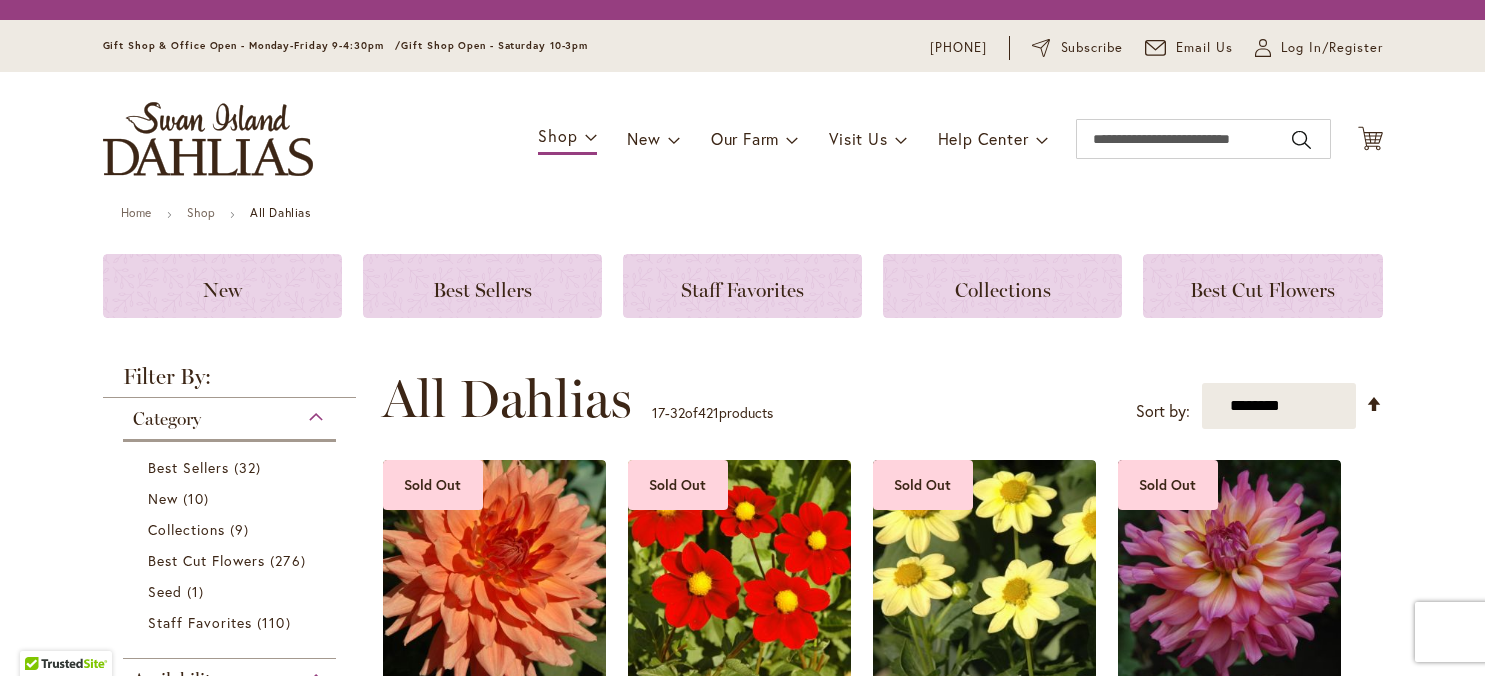 scroll, scrollTop: 0, scrollLeft: 0, axis: both 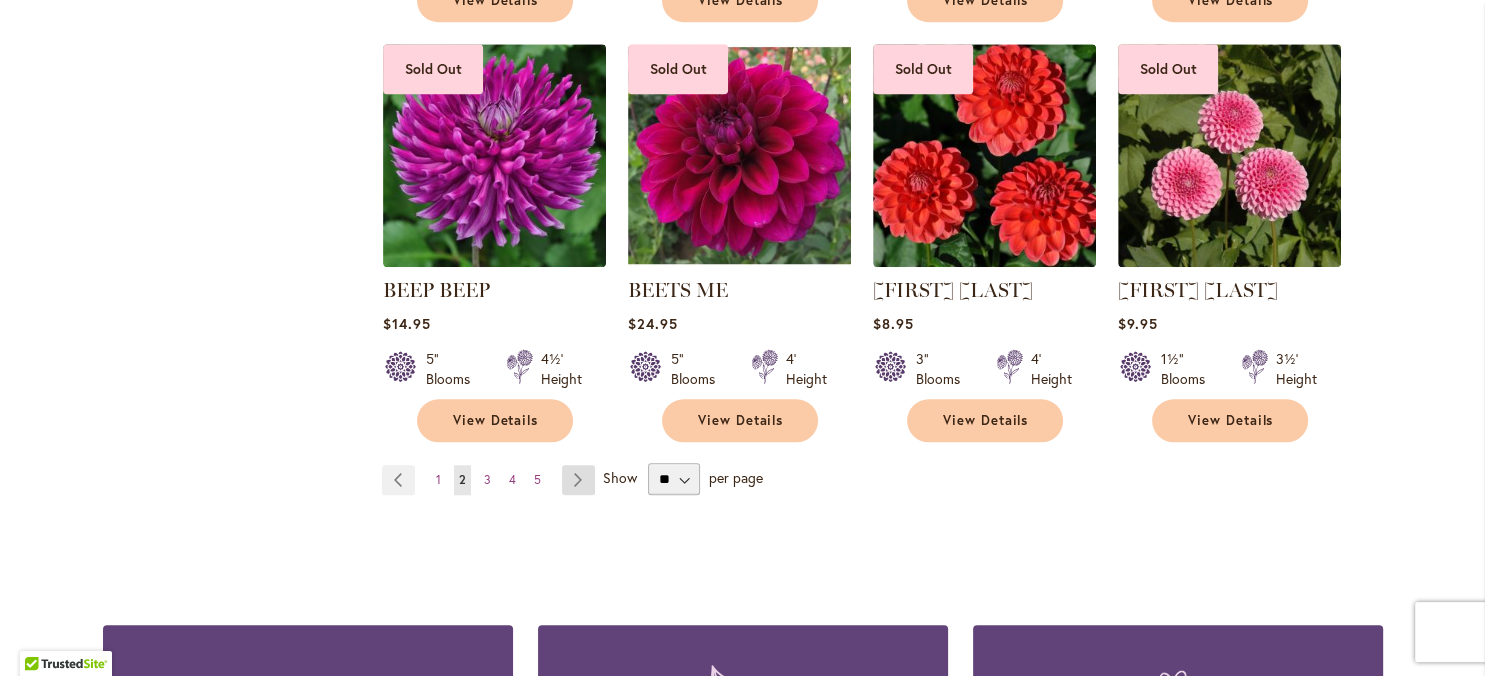 click on "Page
Next" at bounding box center [578, 480] 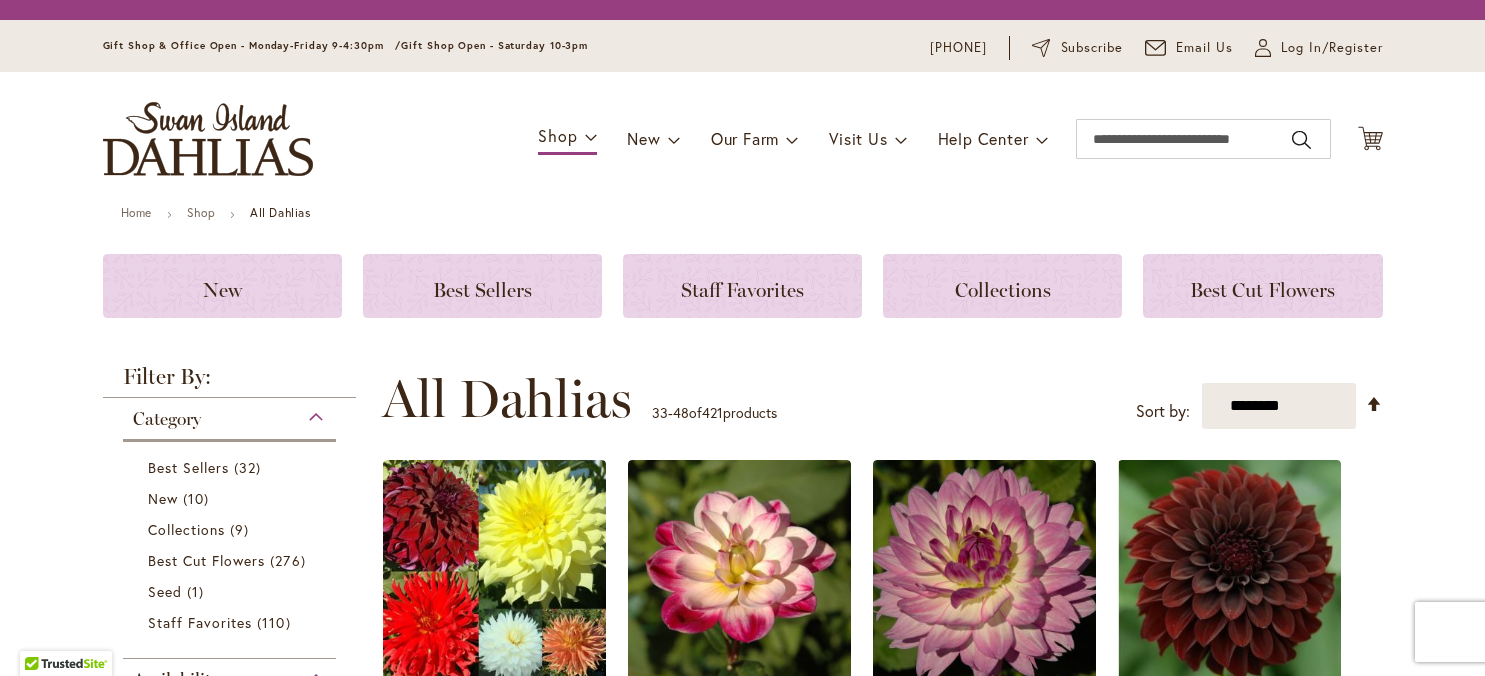 scroll, scrollTop: 0, scrollLeft: 0, axis: both 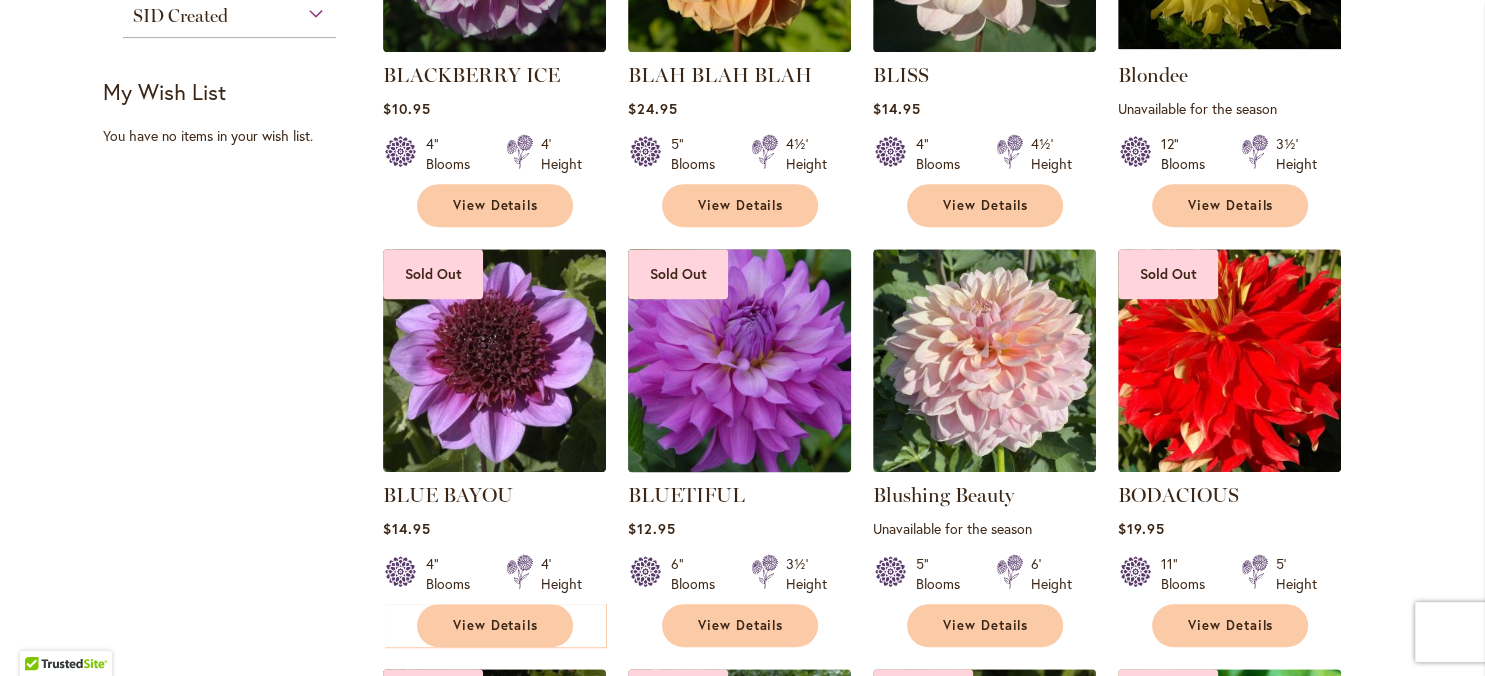 click at bounding box center (739, 361) 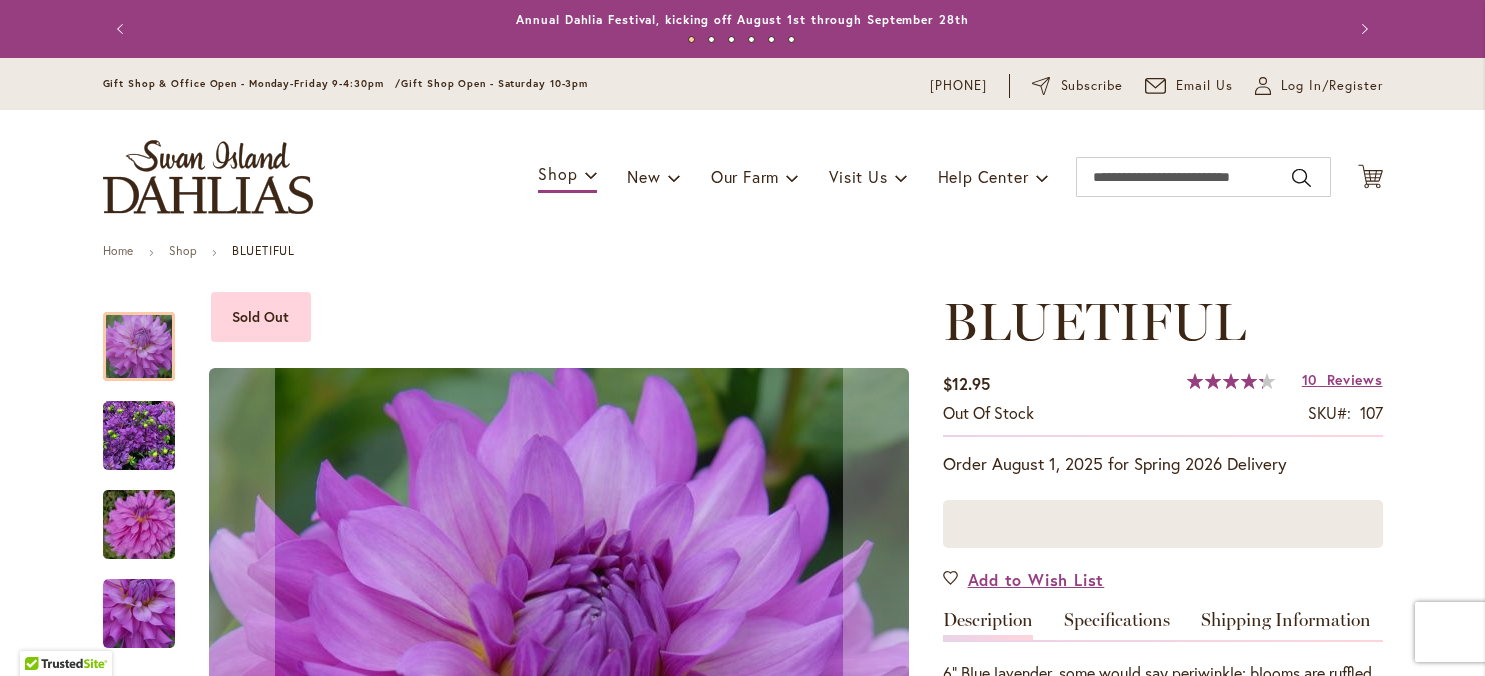 scroll, scrollTop: 0, scrollLeft: 0, axis: both 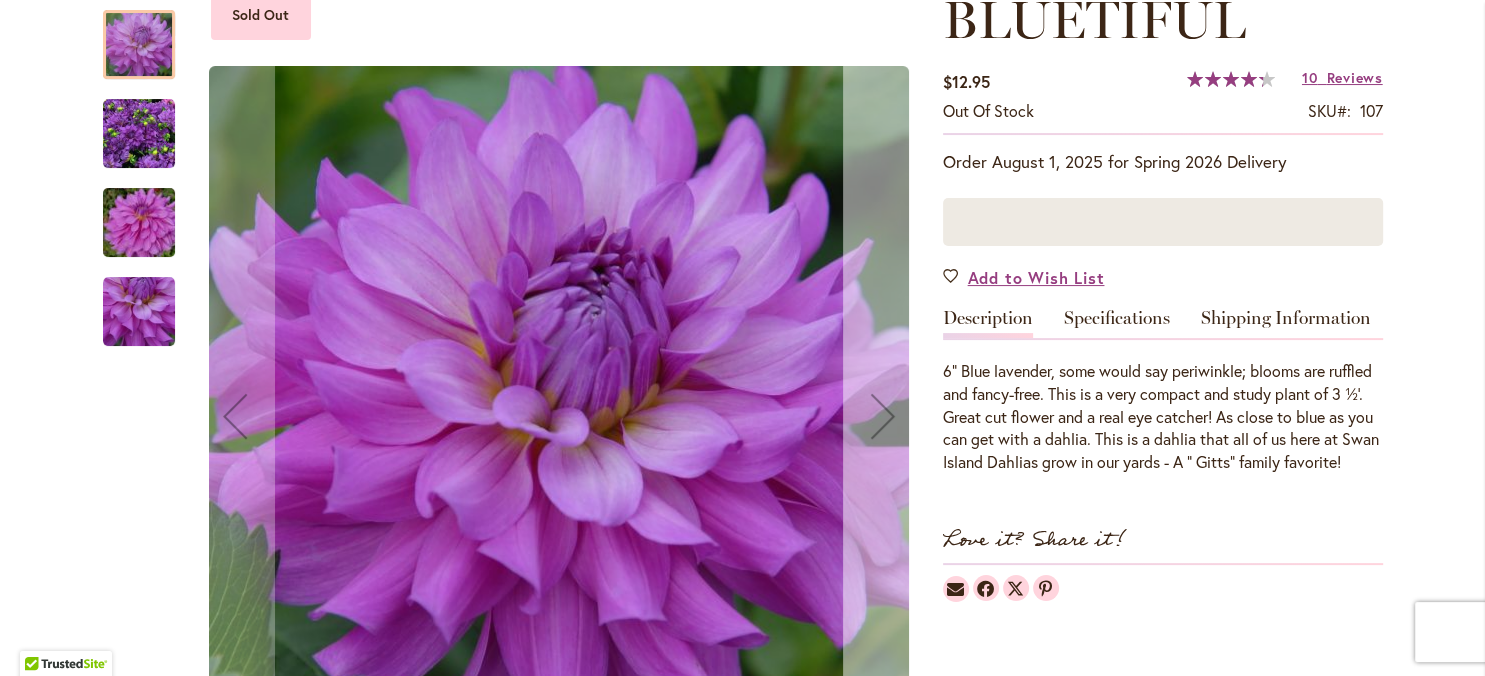 click at bounding box center [883, 416] 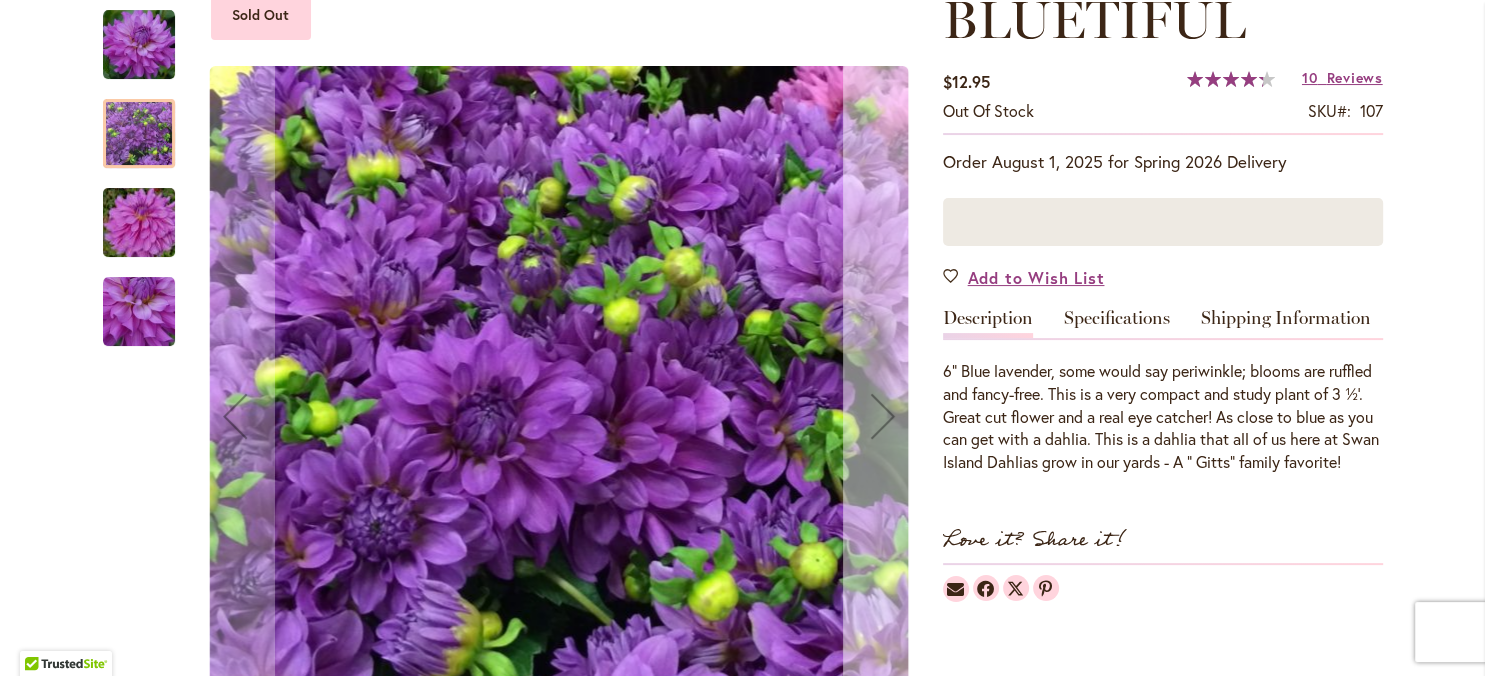 click at bounding box center (883, 416) 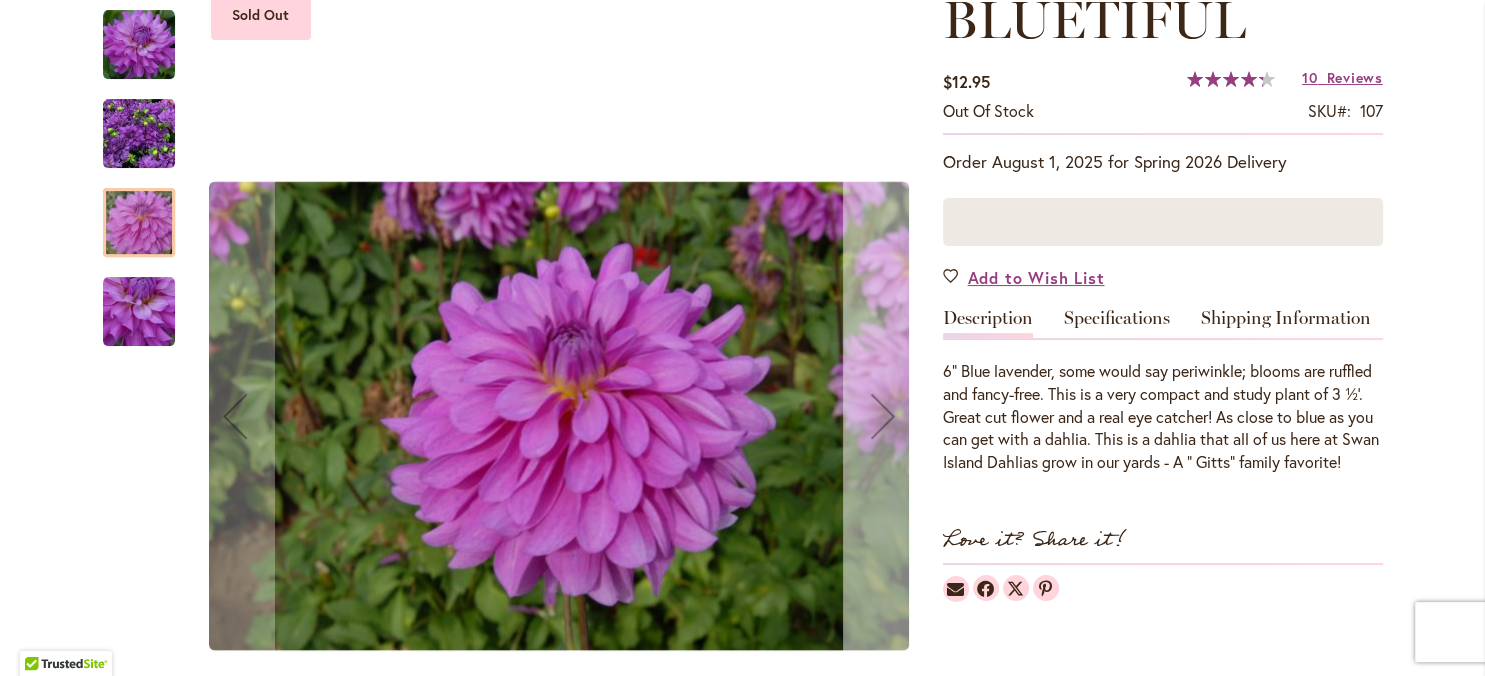 click at bounding box center (883, 416) 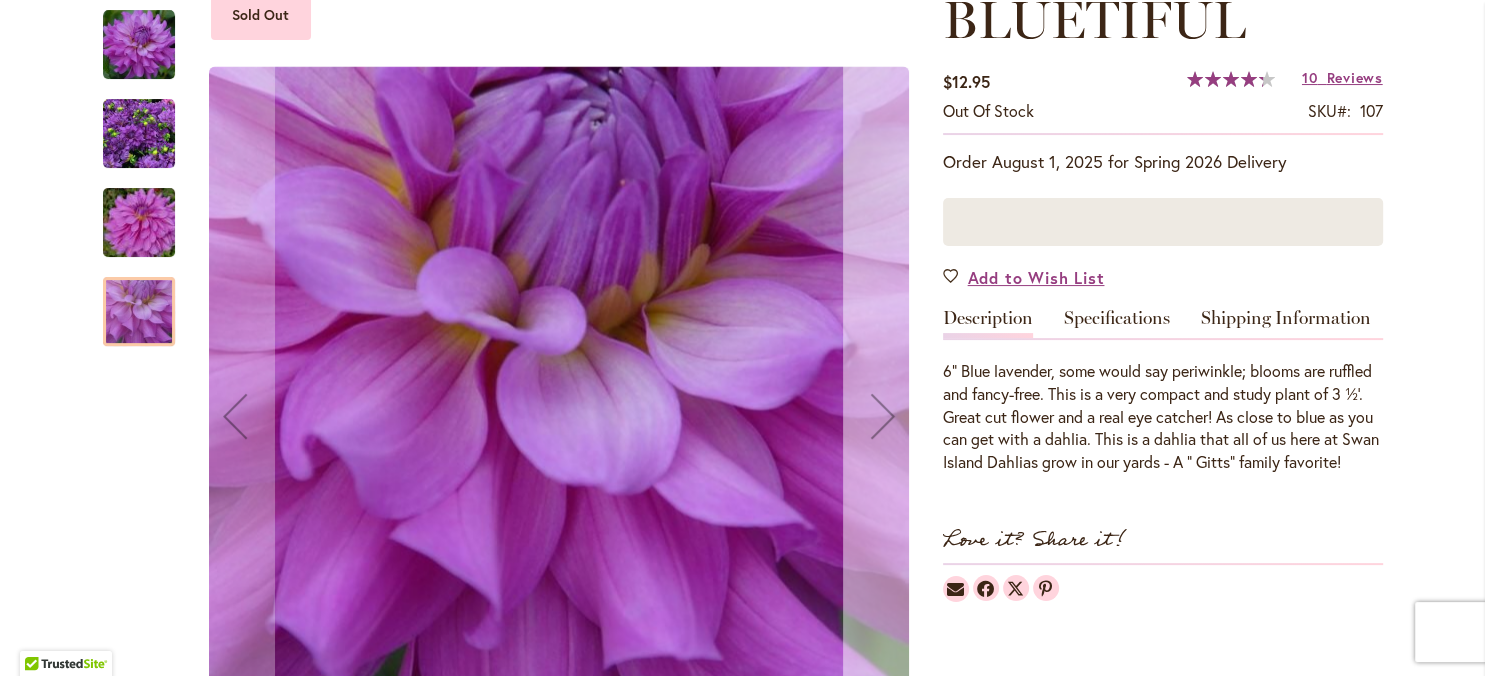 click at bounding box center [883, 416] 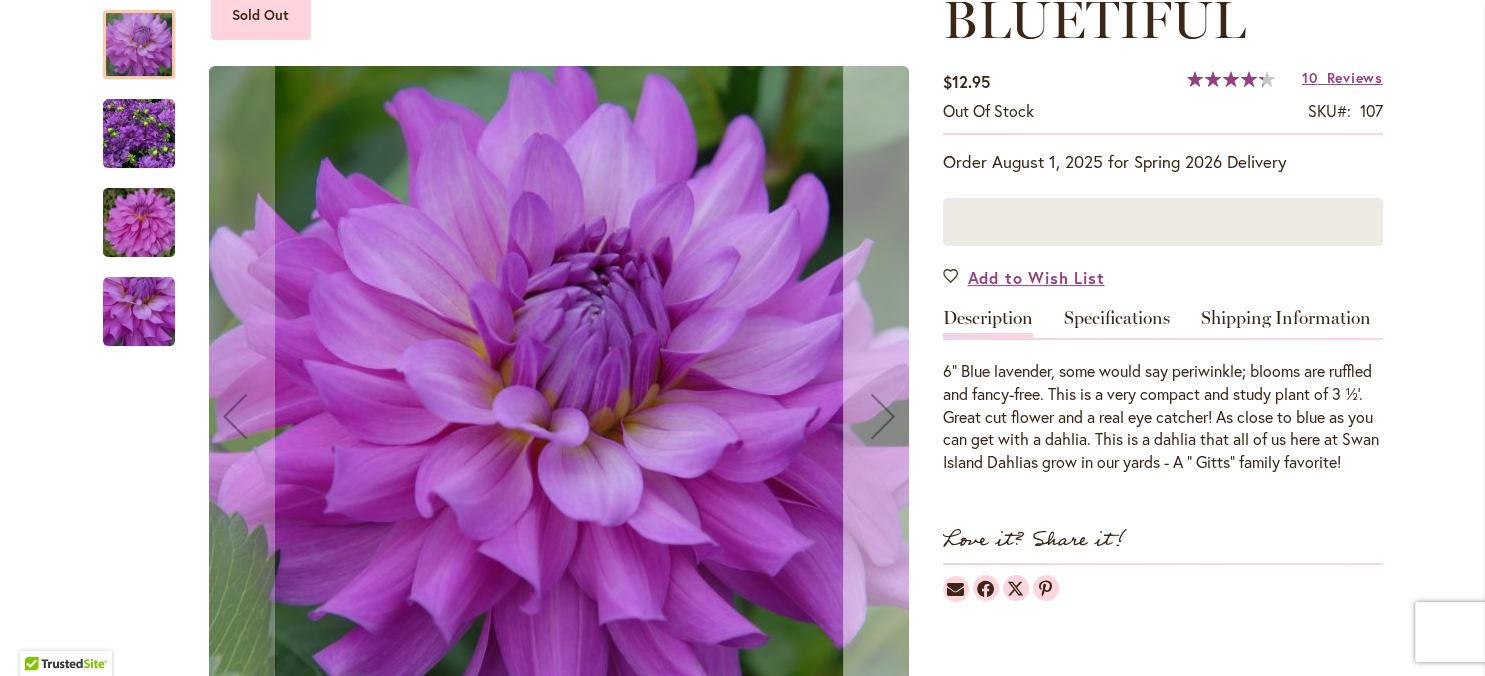 click at bounding box center (883, 416) 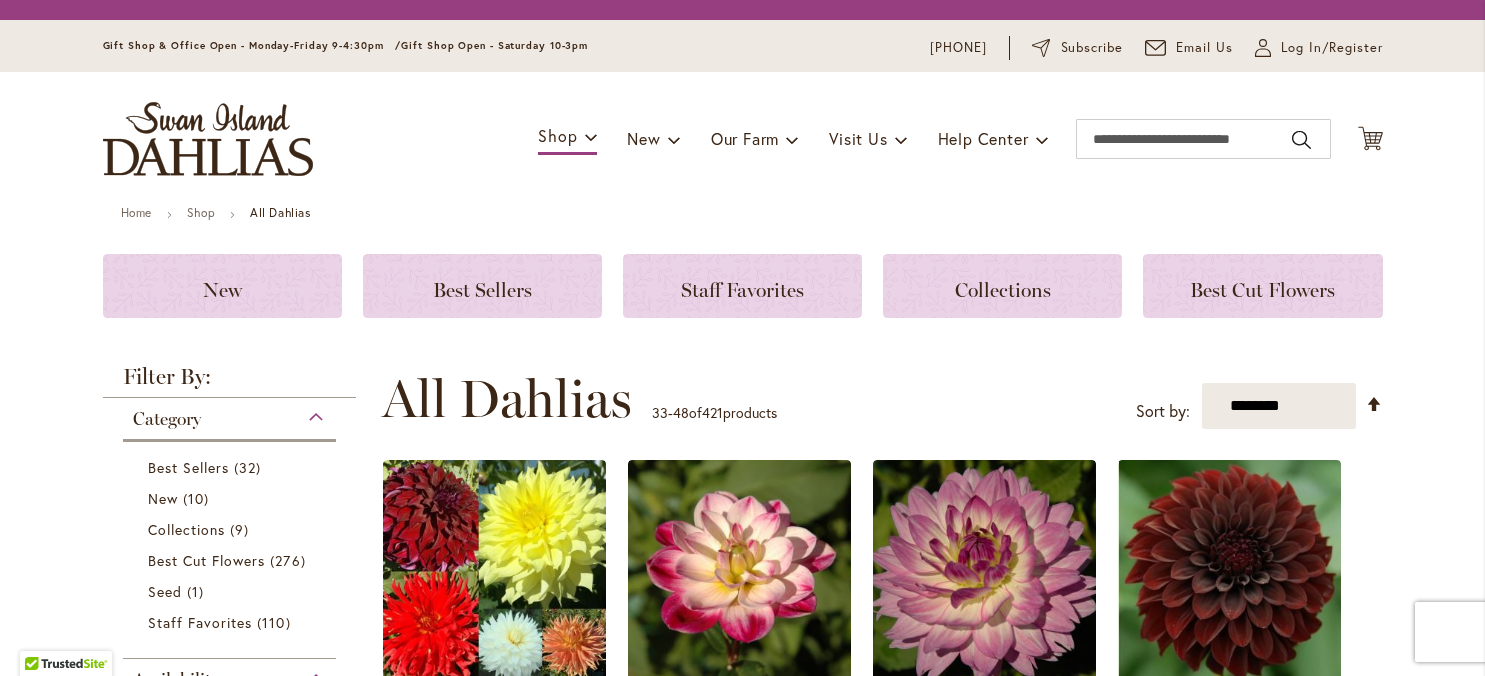 scroll, scrollTop: 0, scrollLeft: 0, axis: both 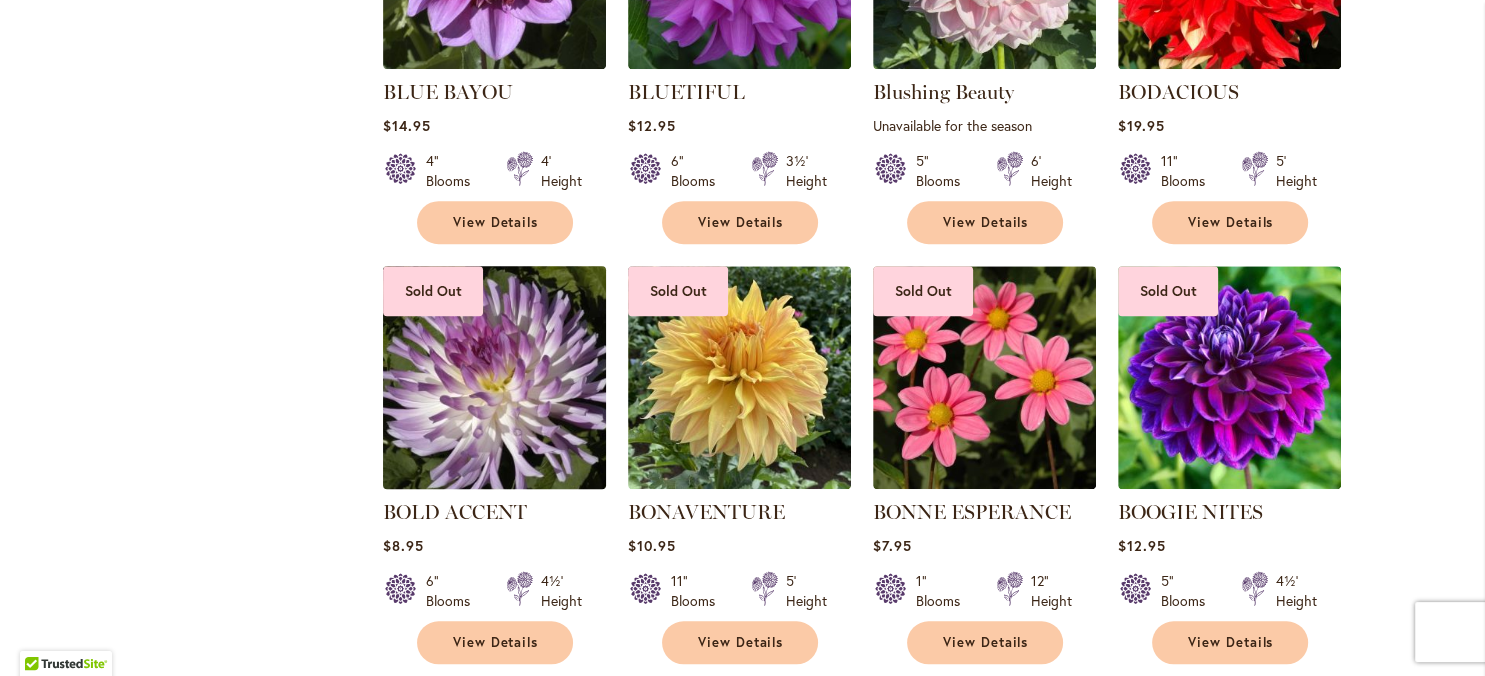 click at bounding box center (494, 378) 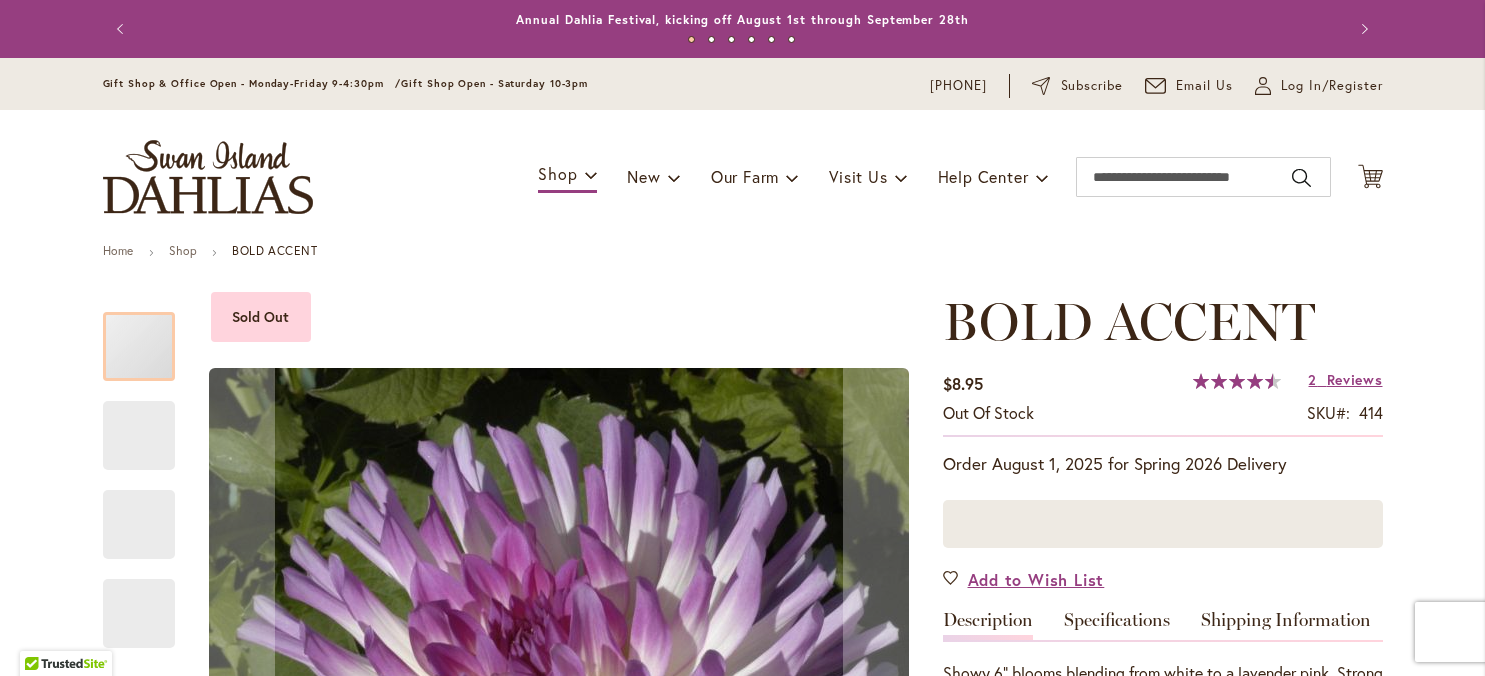 scroll, scrollTop: 0, scrollLeft: 0, axis: both 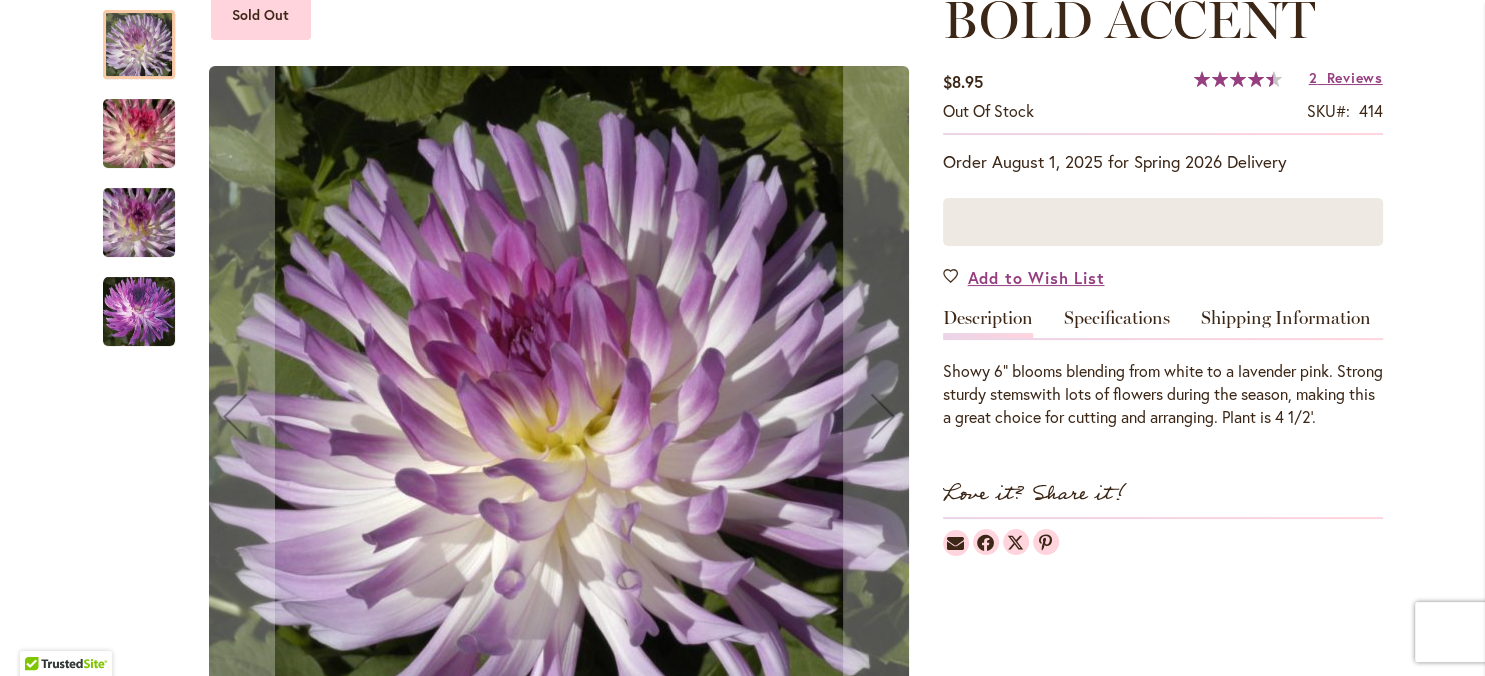 click at bounding box center [139, 312] 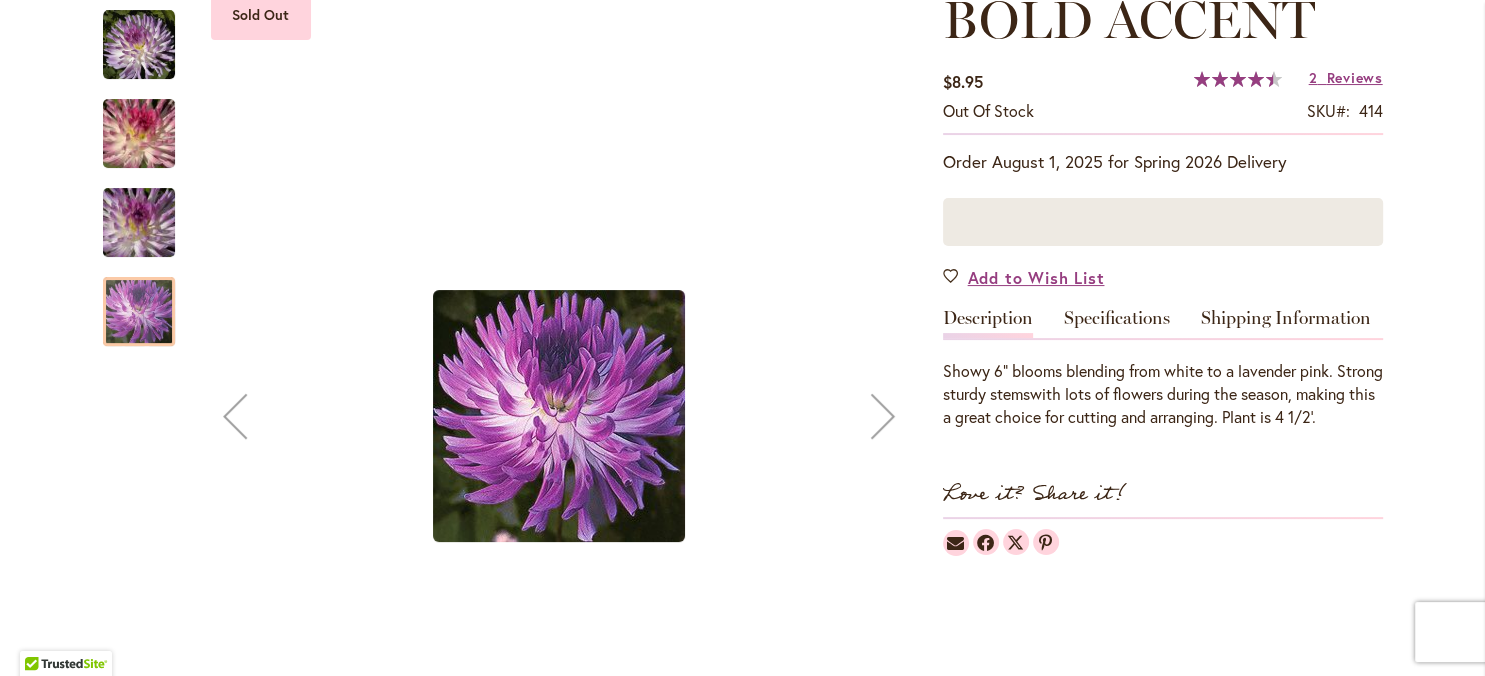 click at bounding box center (139, 223) 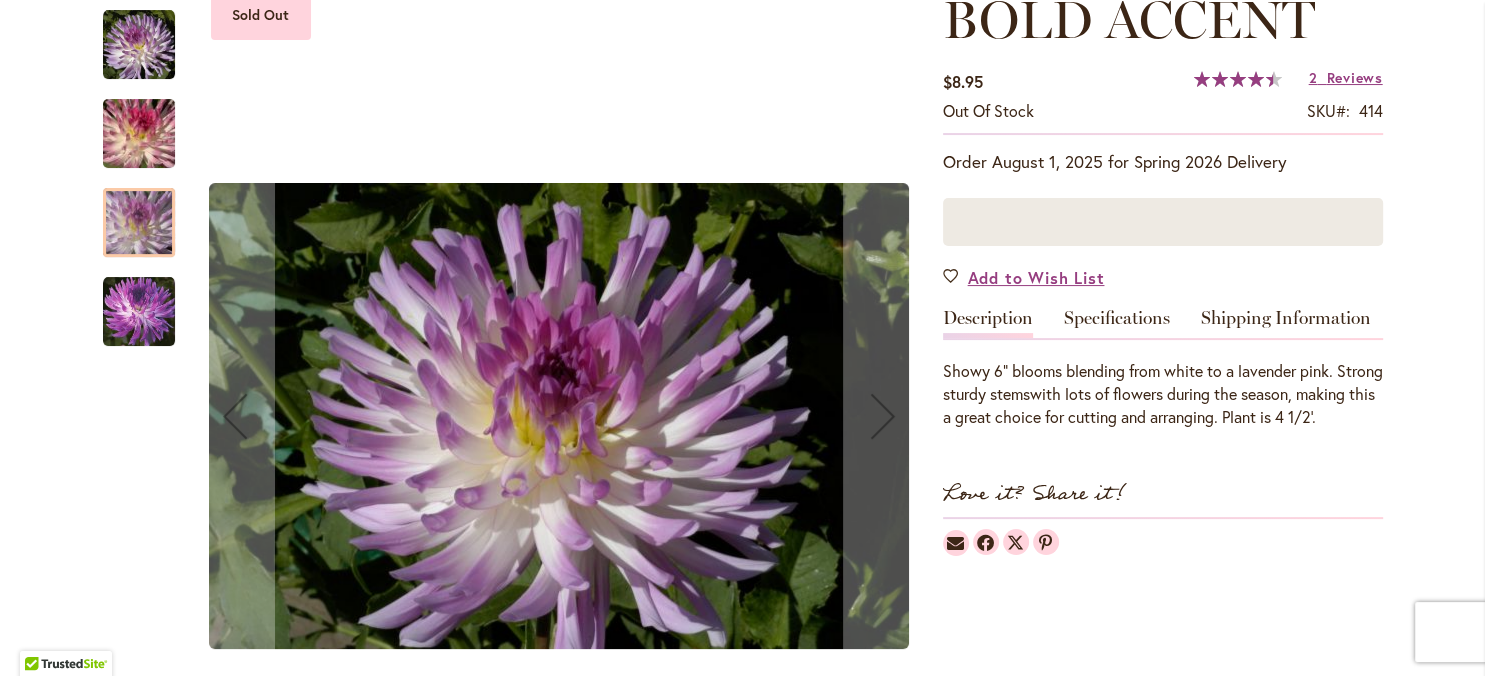 click at bounding box center (139, 134) 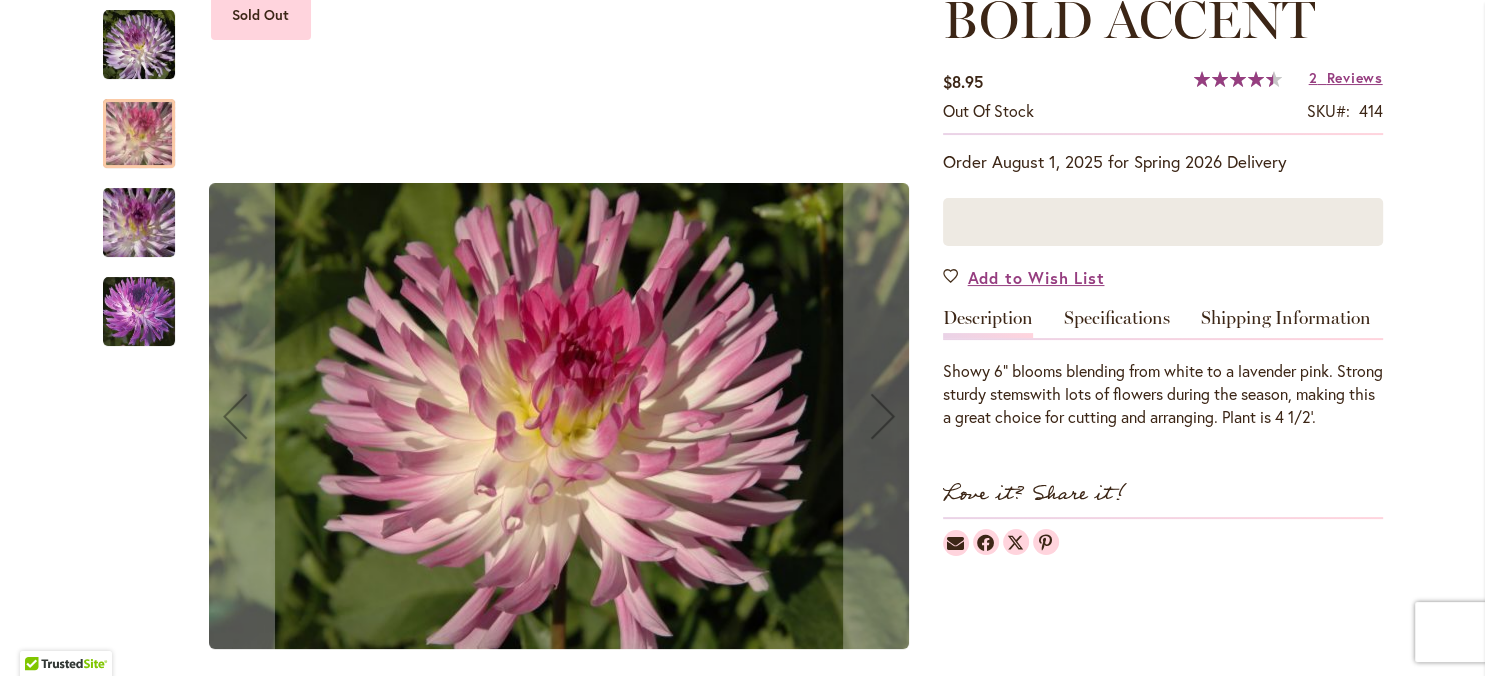 click at bounding box center (139, 45) 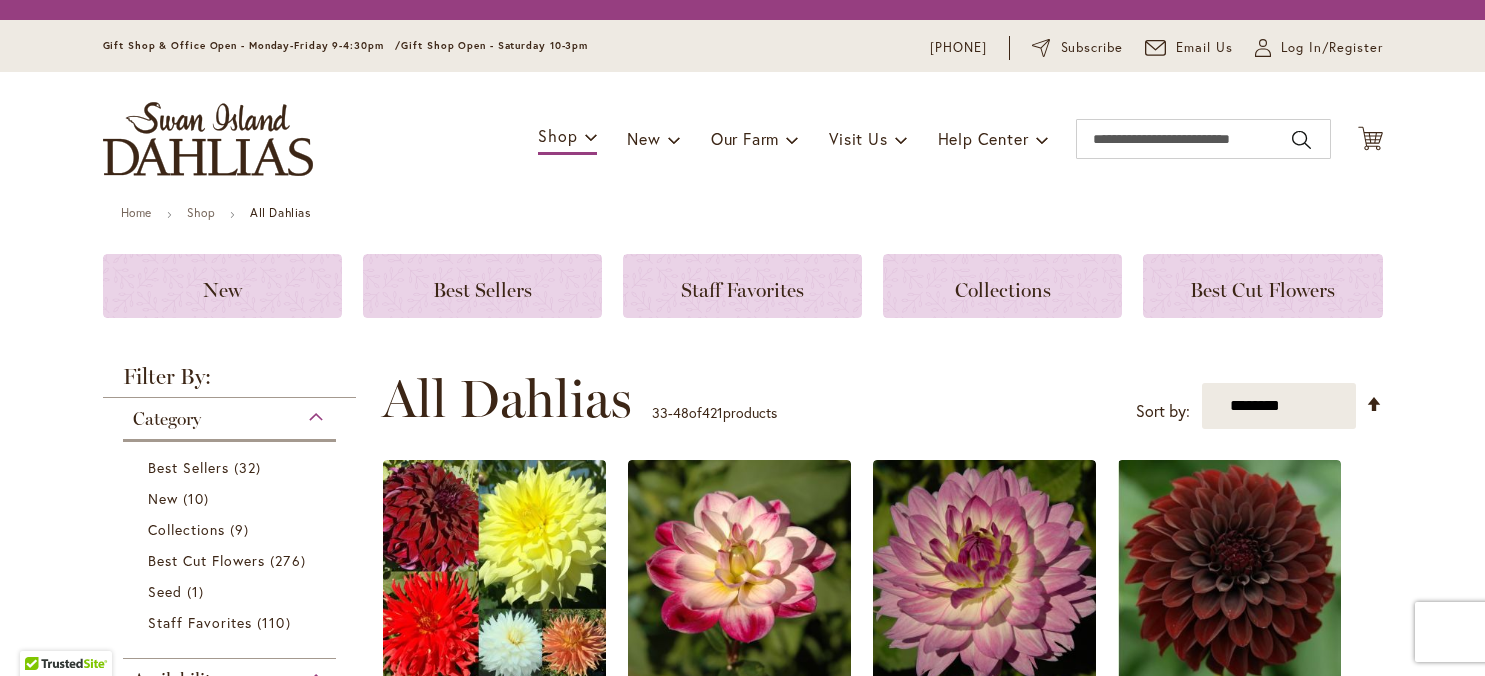 scroll, scrollTop: 0, scrollLeft: 0, axis: both 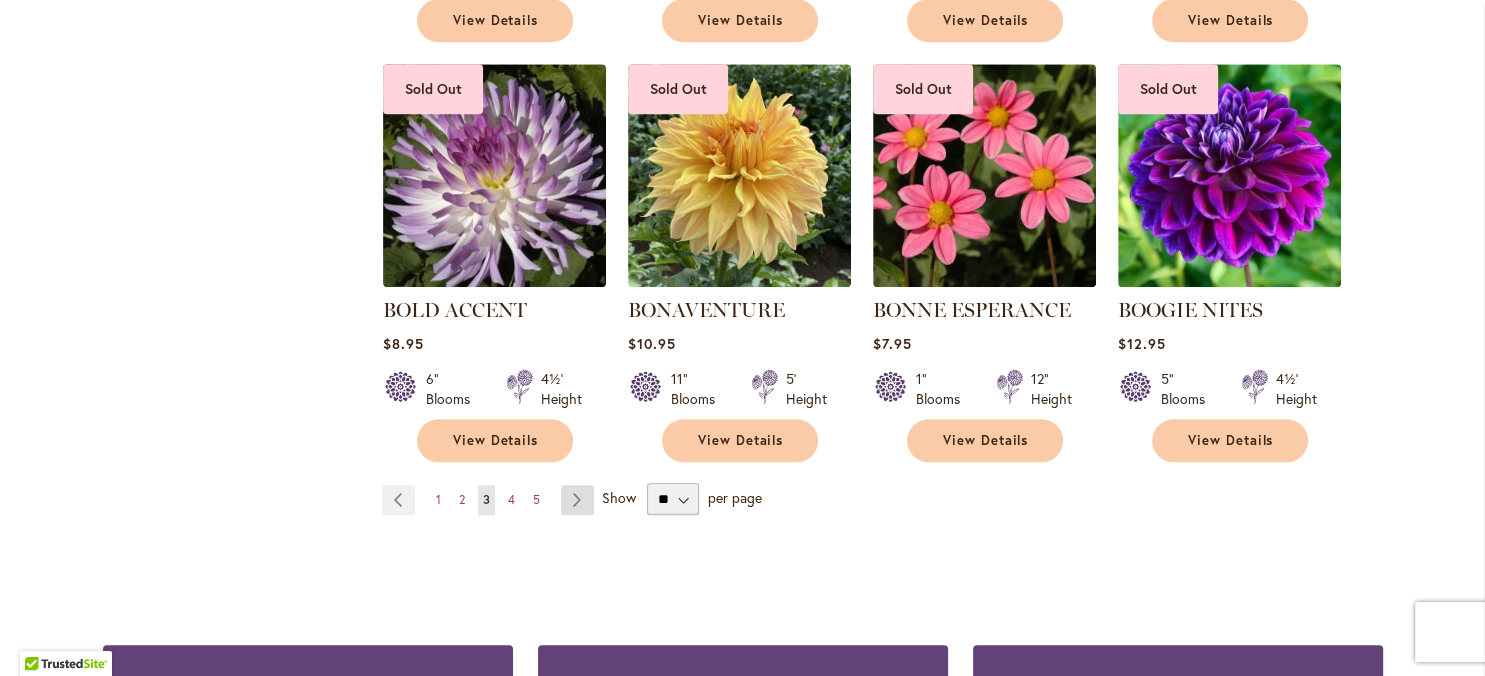 click on "Page
Next" at bounding box center [577, 500] 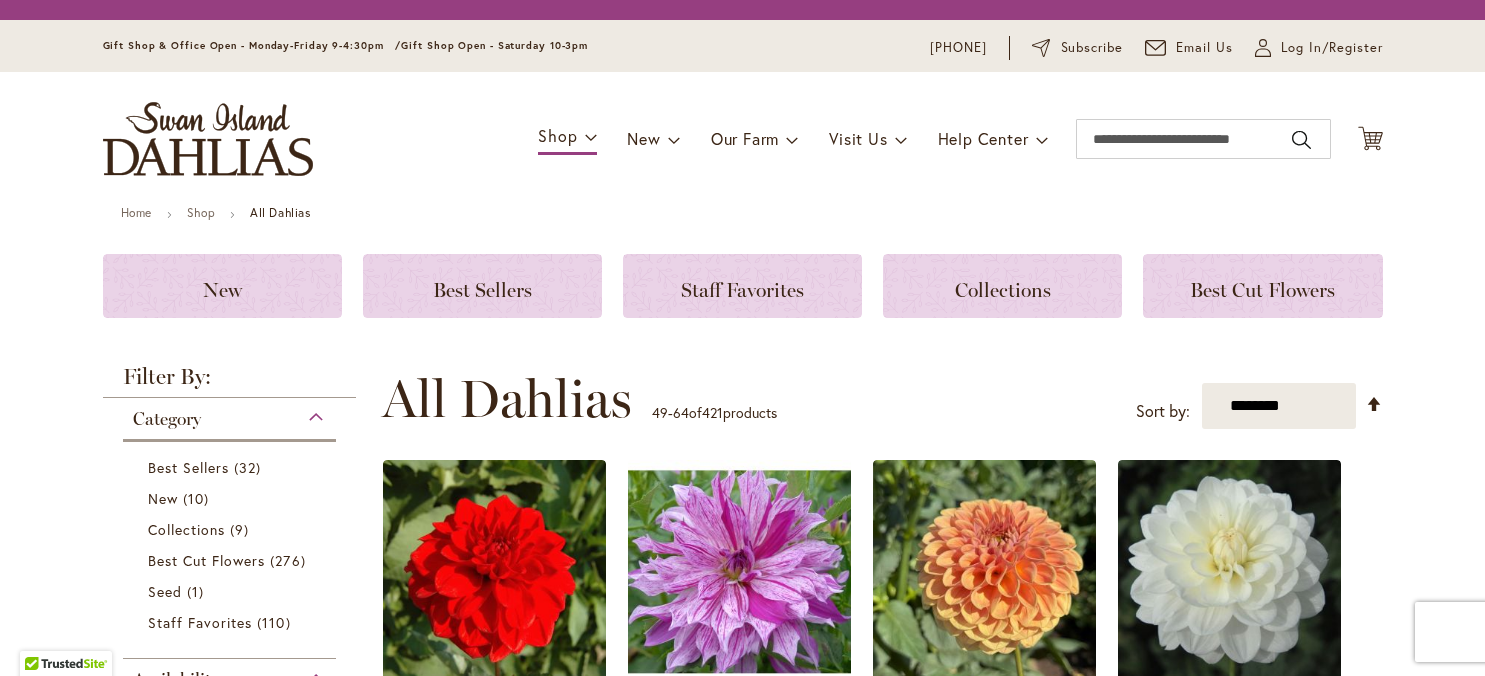 scroll, scrollTop: 0, scrollLeft: 0, axis: both 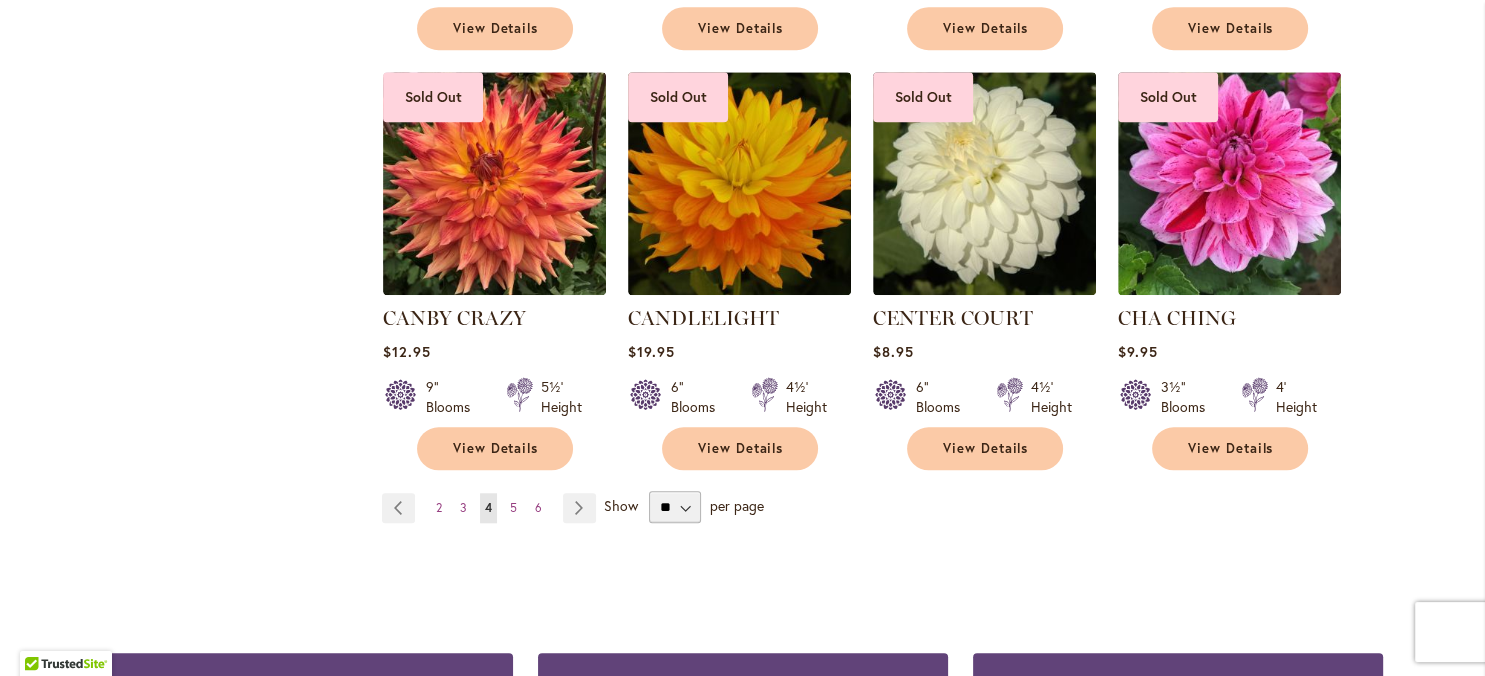 click on "Page
Next" at bounding box center (579, 508) 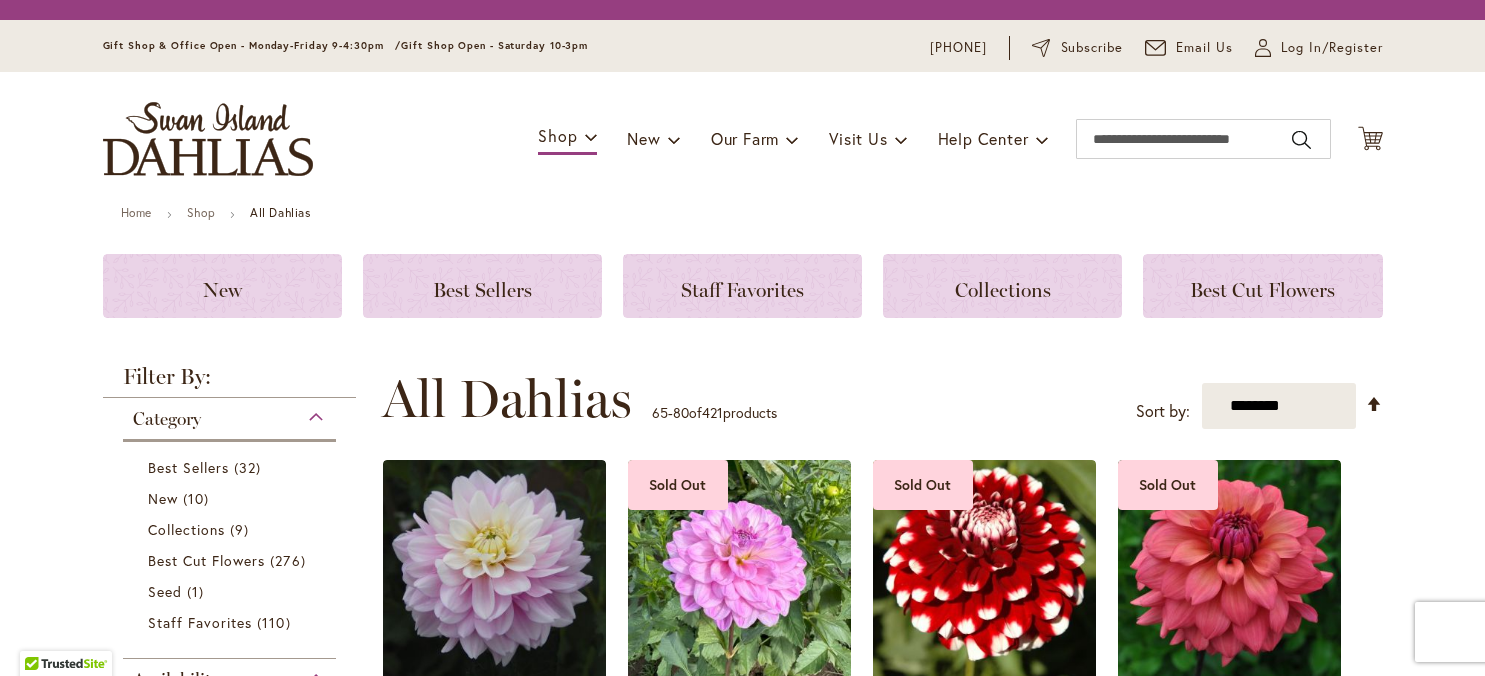 scroll, scrollTop: 0, scrollLeft: 0, axis: both 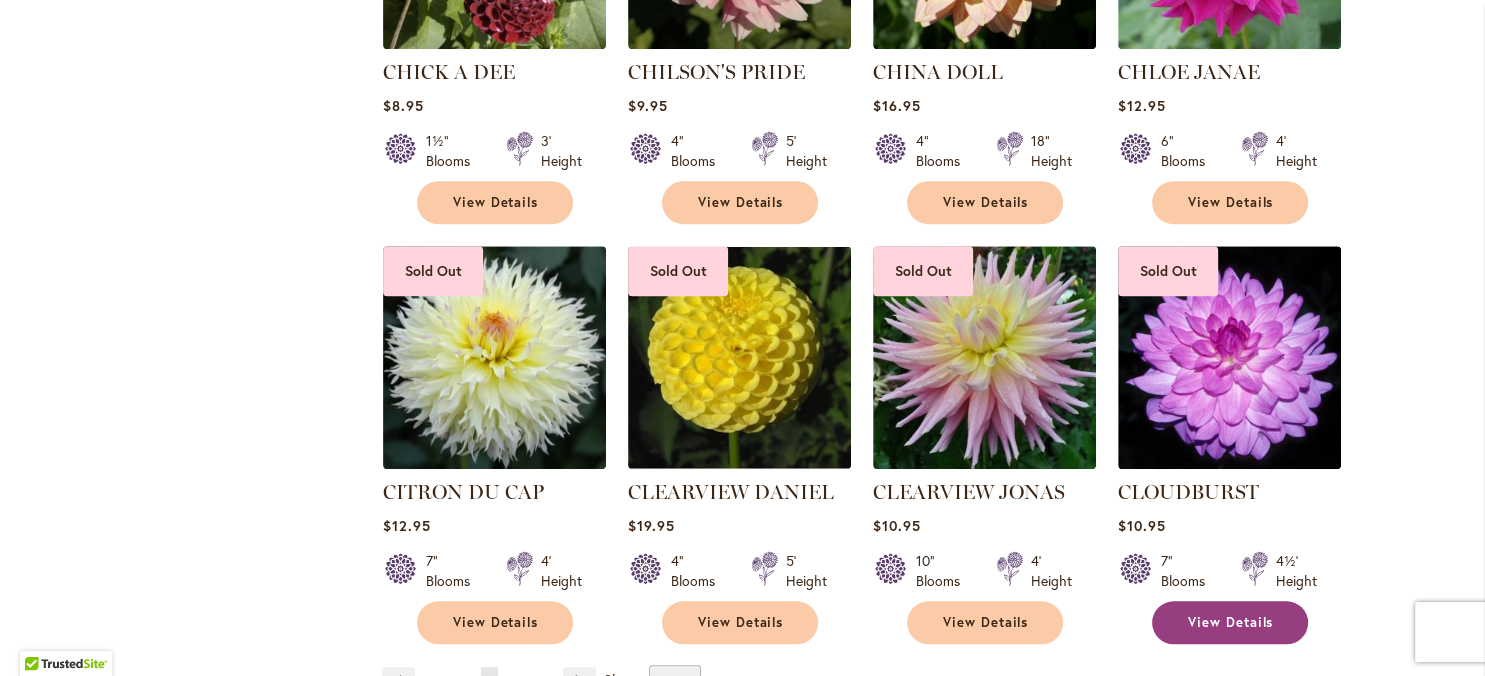 click on "View Details" at bounding box center [1231, 622] 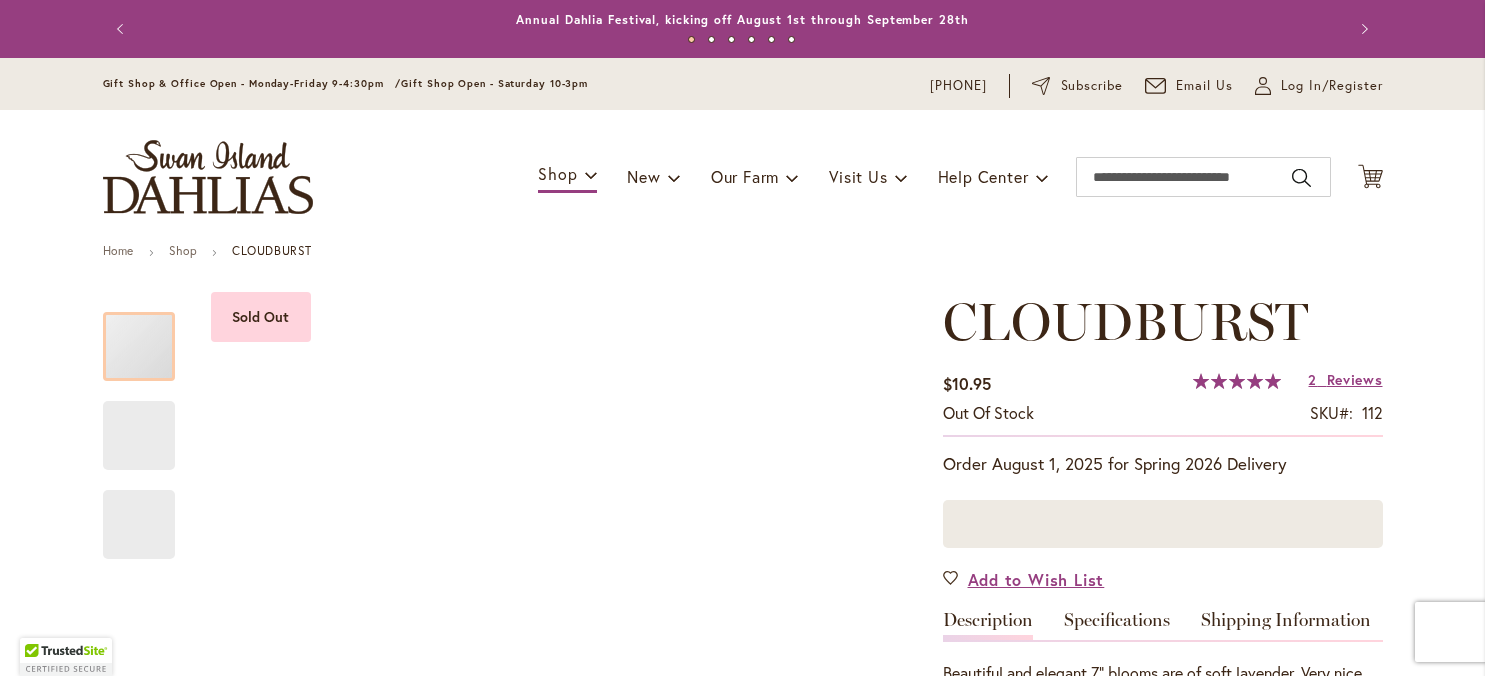 scroll, scrollTop: 0, scrollLeft: 0, axis: both 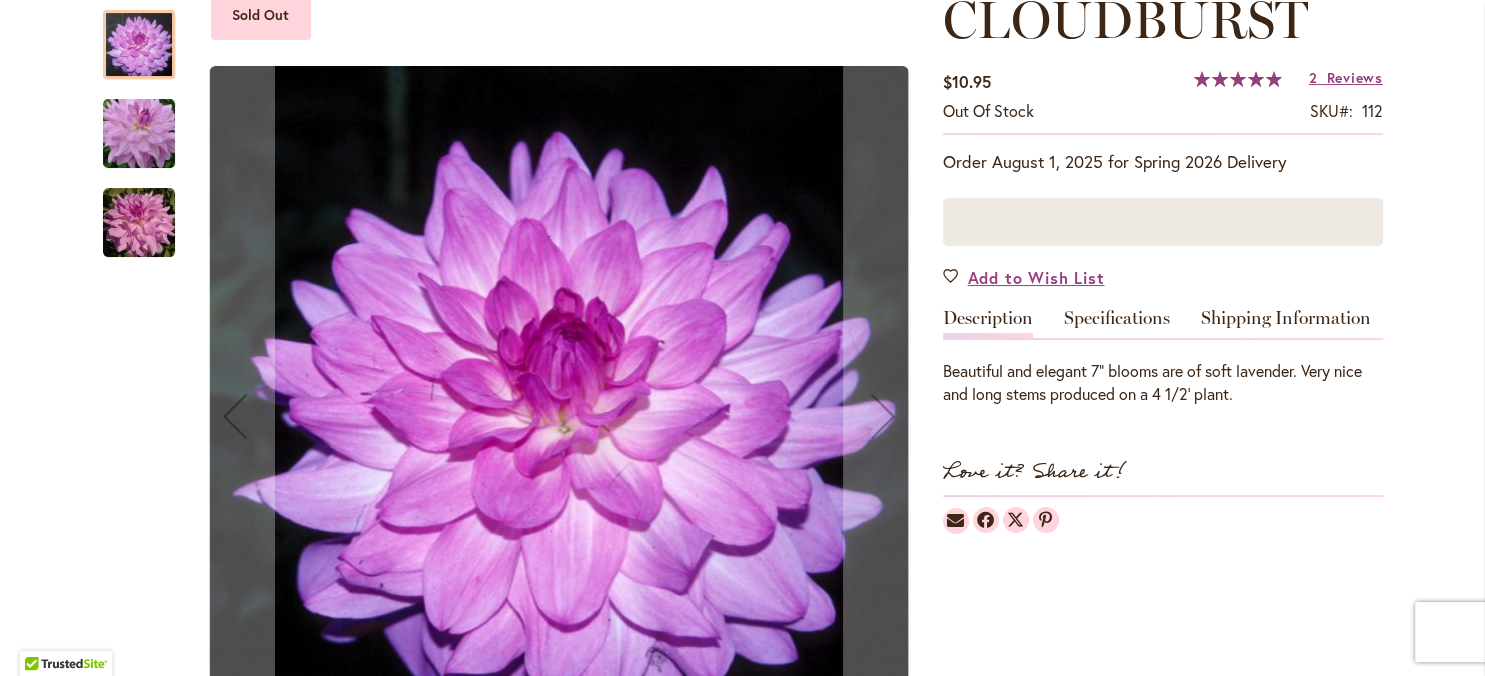 click at bounding box center (139, 223) 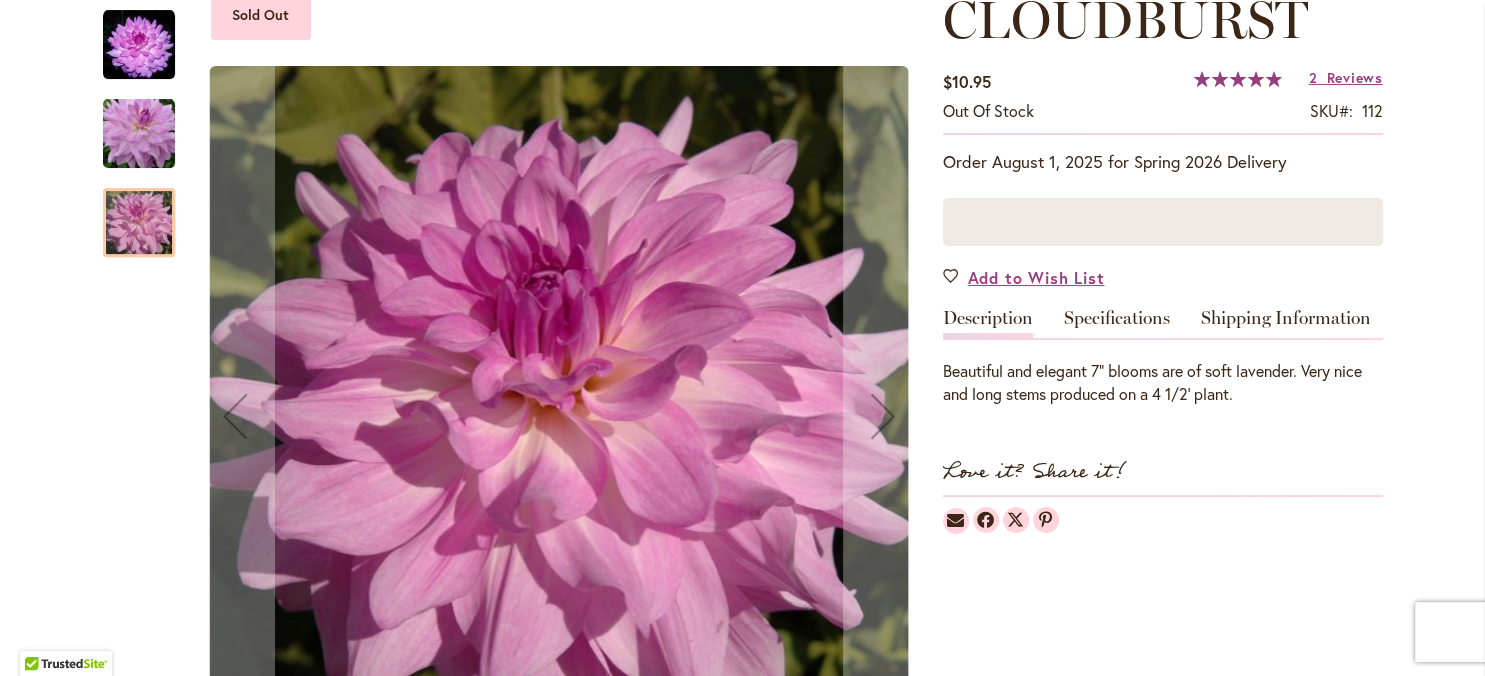click at bounding box center [139, 134] 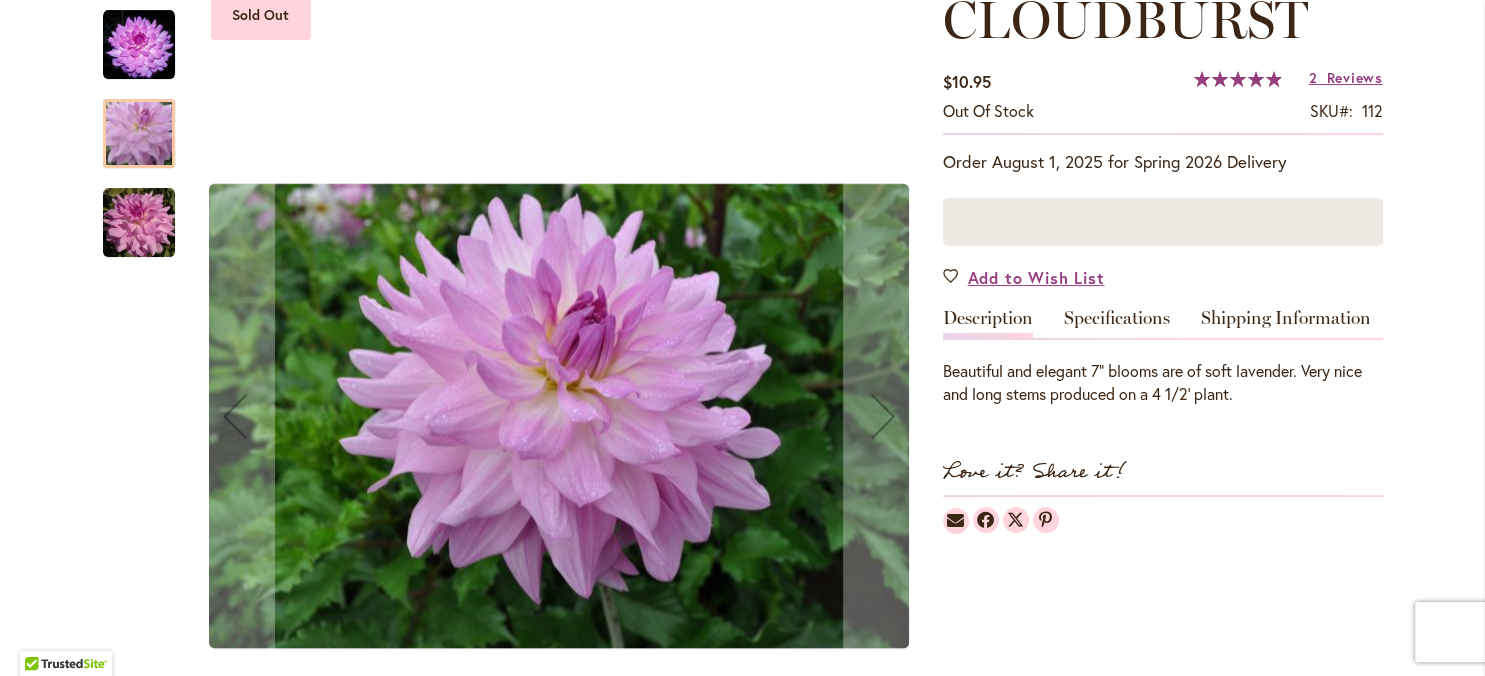 click at bounding box center (139, 45) 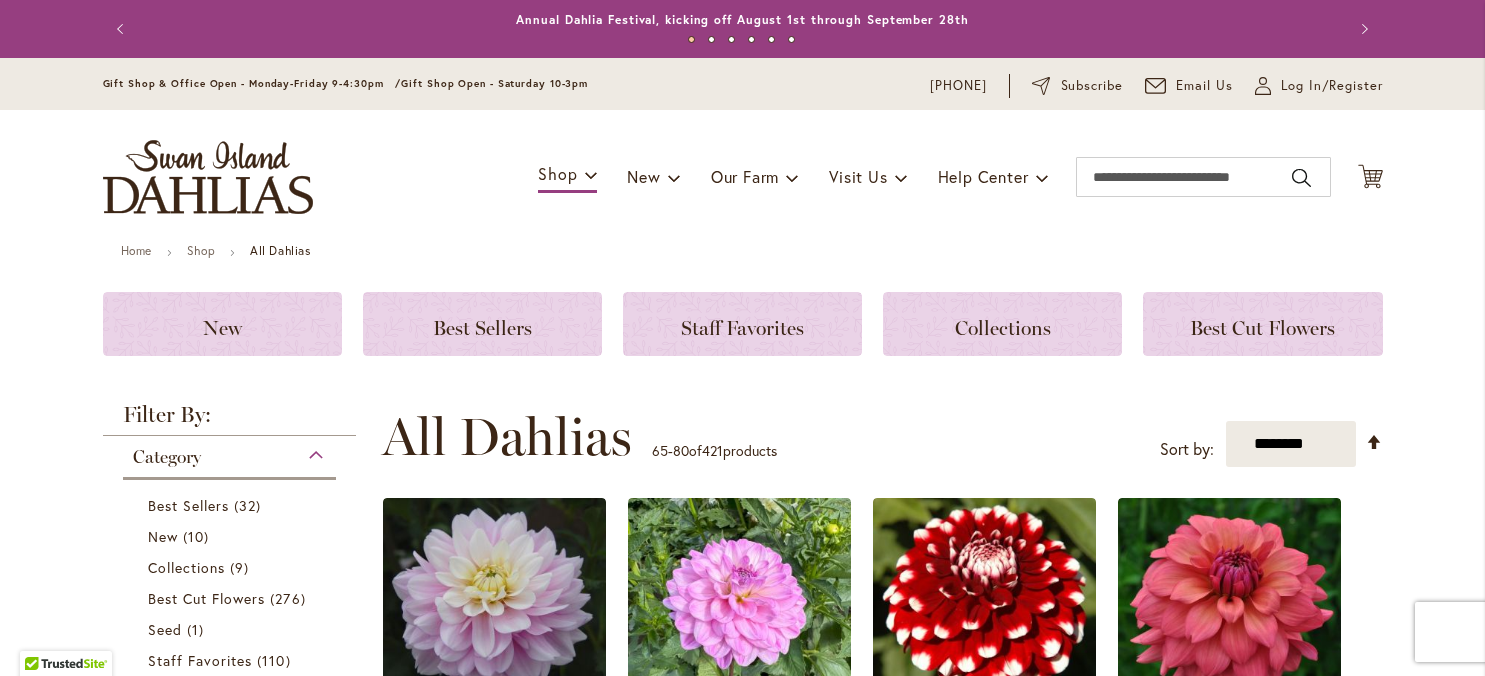 scroll, scrollTop: 0, scrollLeft: 0, axis: both 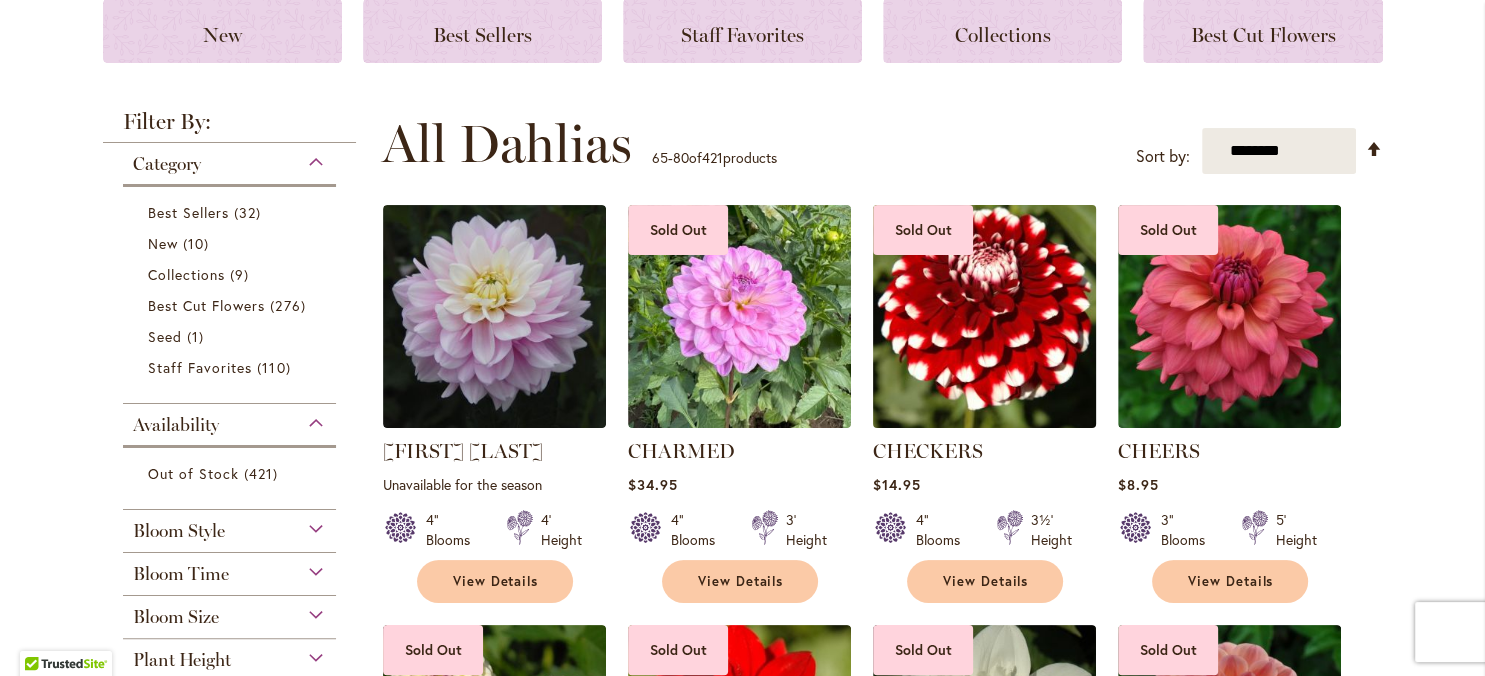 click at bounding box center (984, 317) 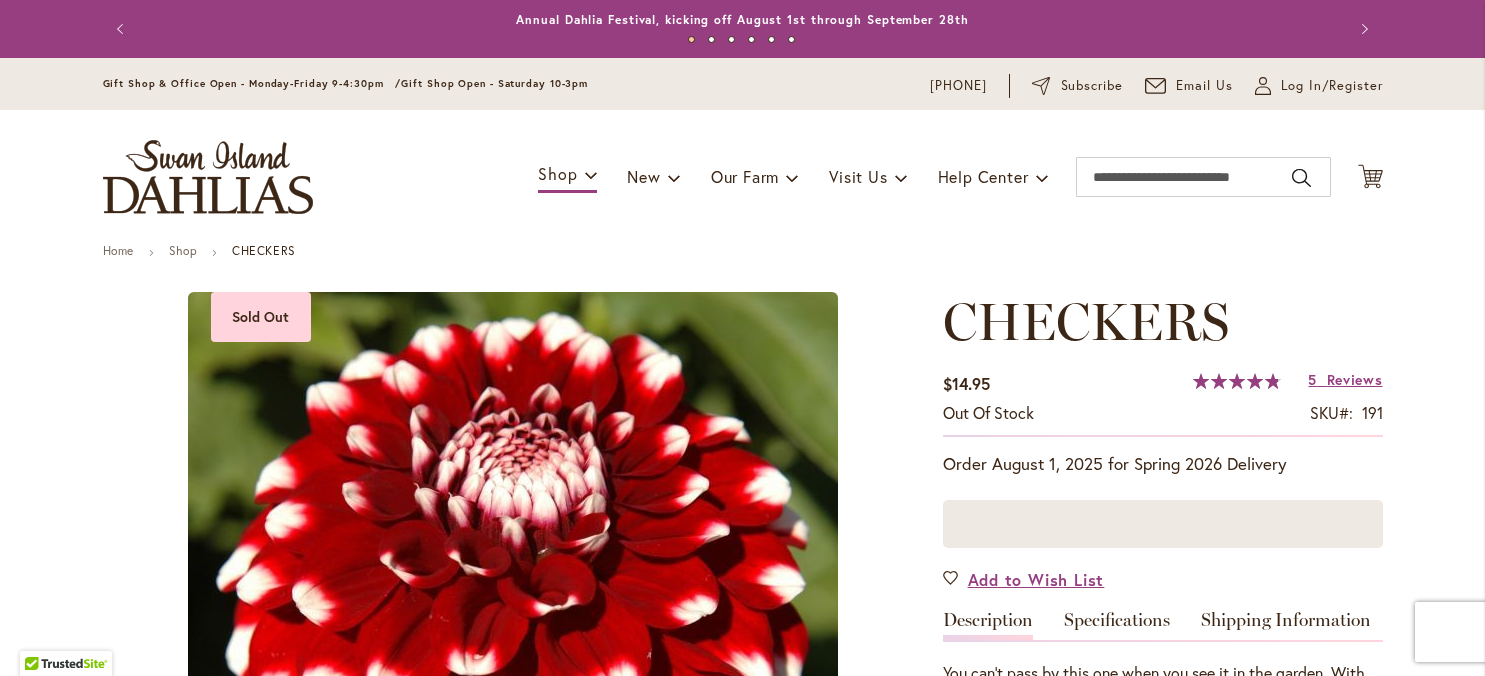 scroll, scrollTop: 0, scrollLeft: 0, axis: both 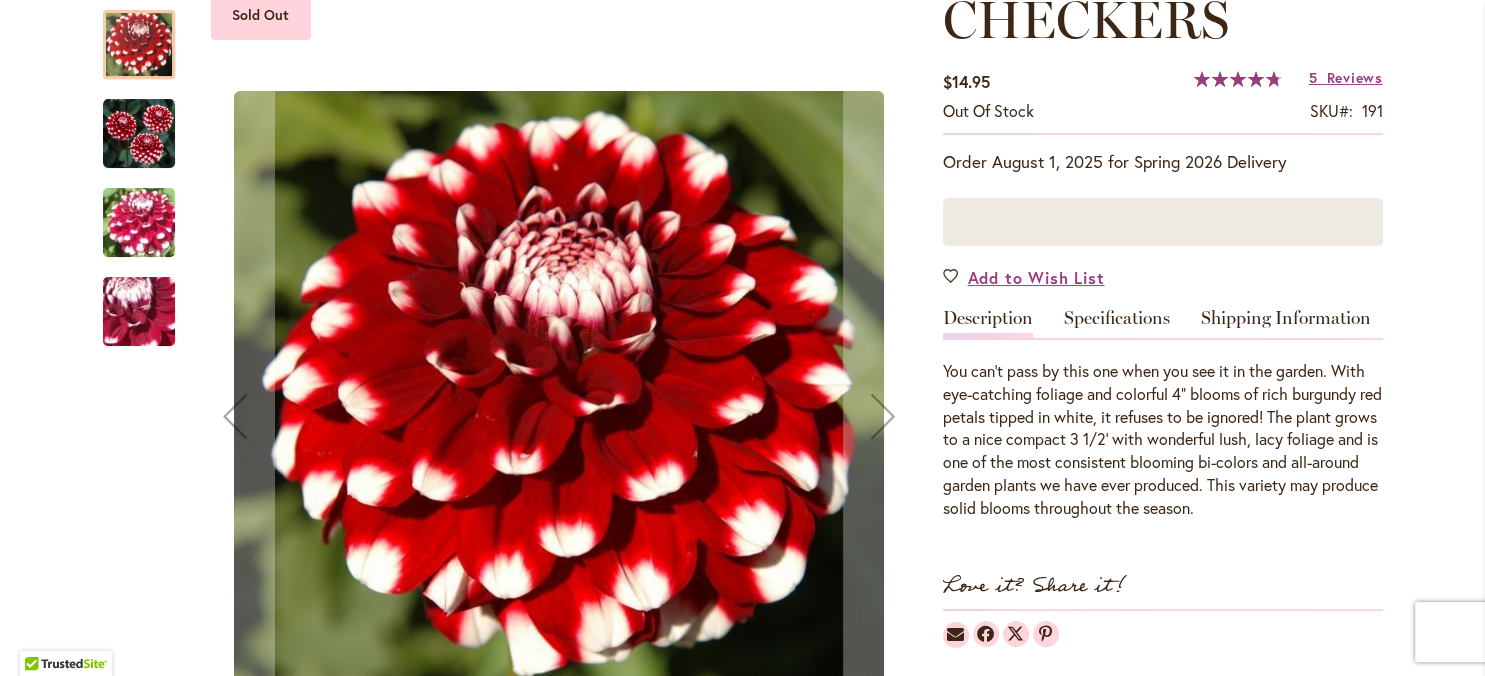 click at bounding box center (139, 133) 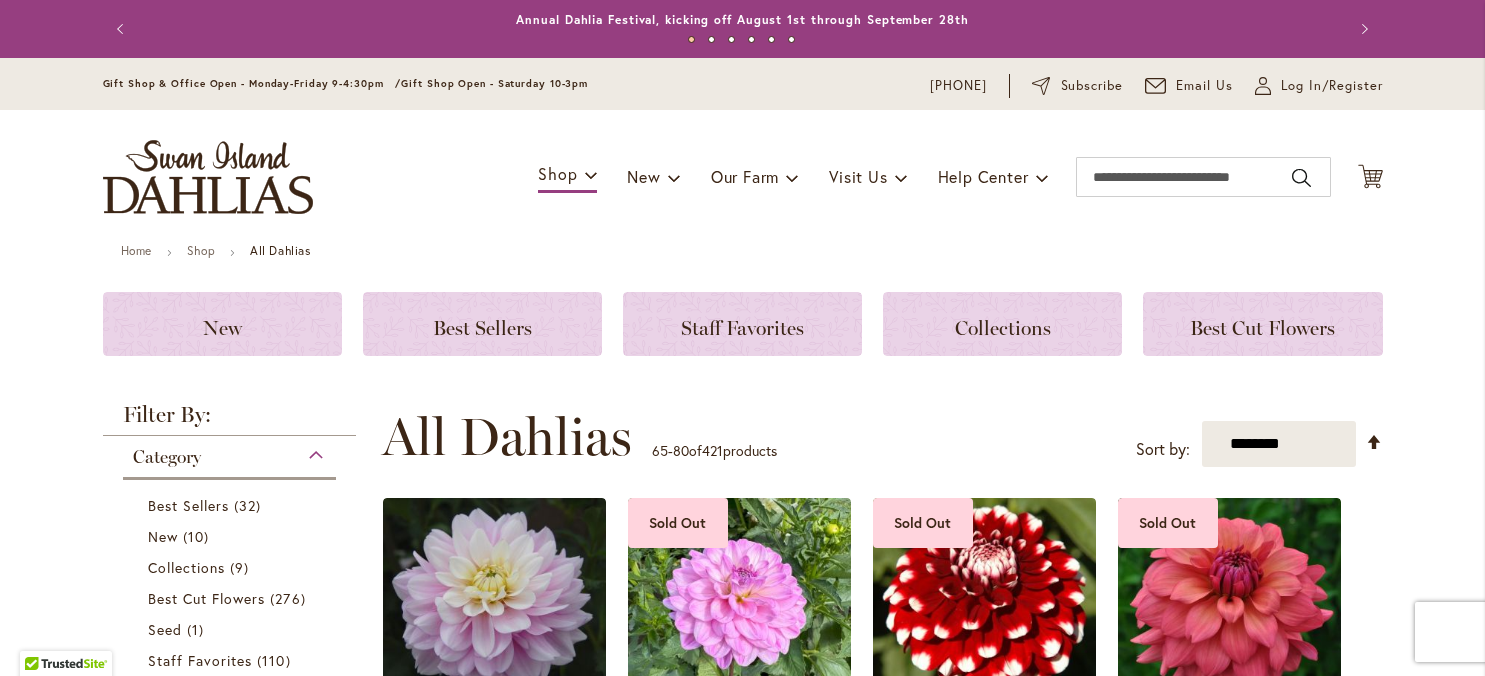 scroll, scrollTop: 0, scrollLeft: 0, axis: both 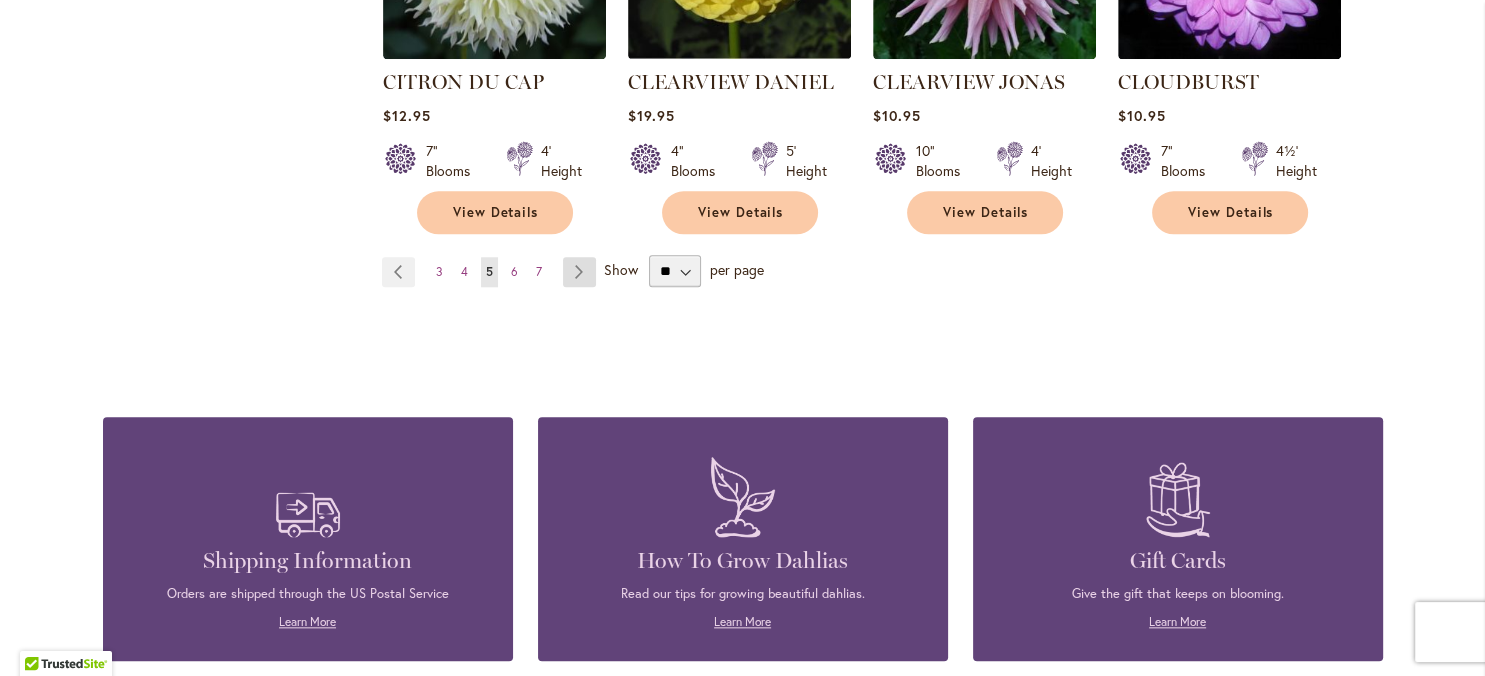 click on "Page
Next" at bounding box center [579, 272] 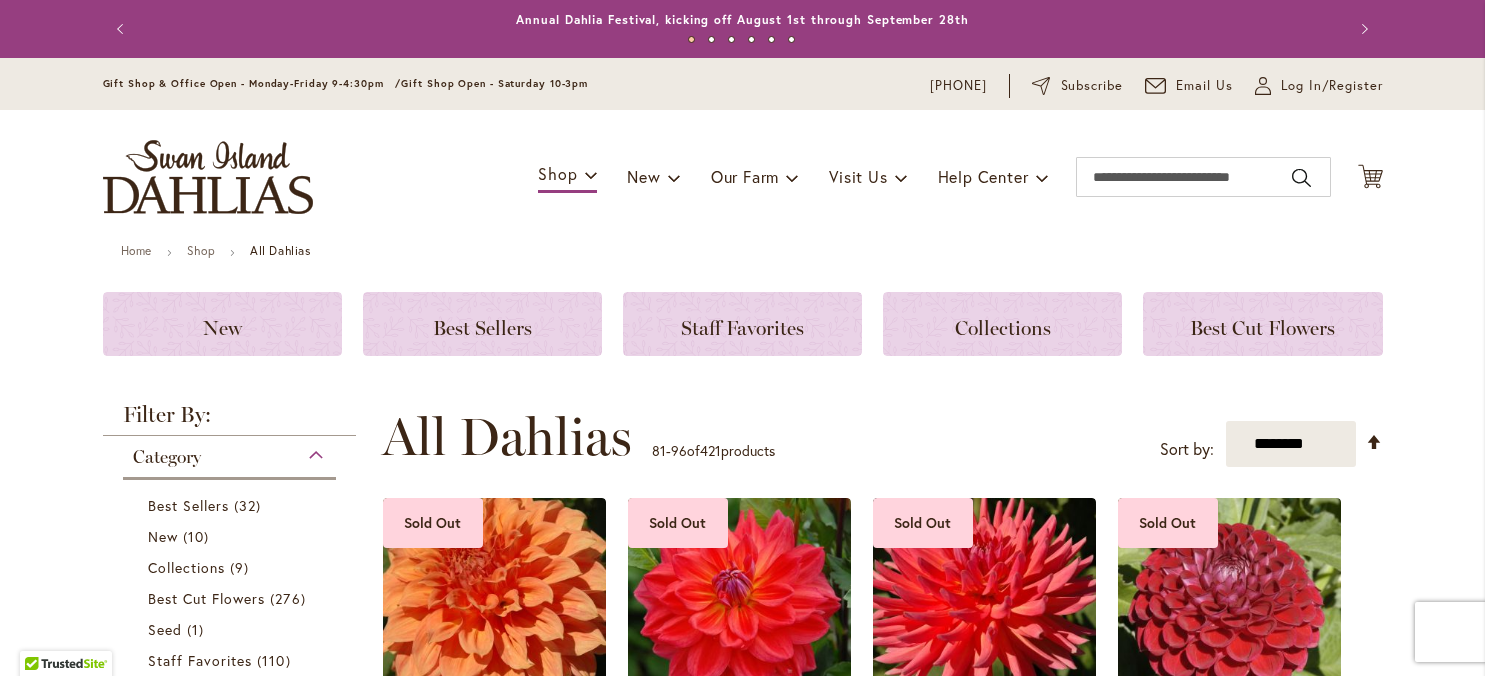 scroll, scrollTop: 0, scrollLeft: 0, axis: both 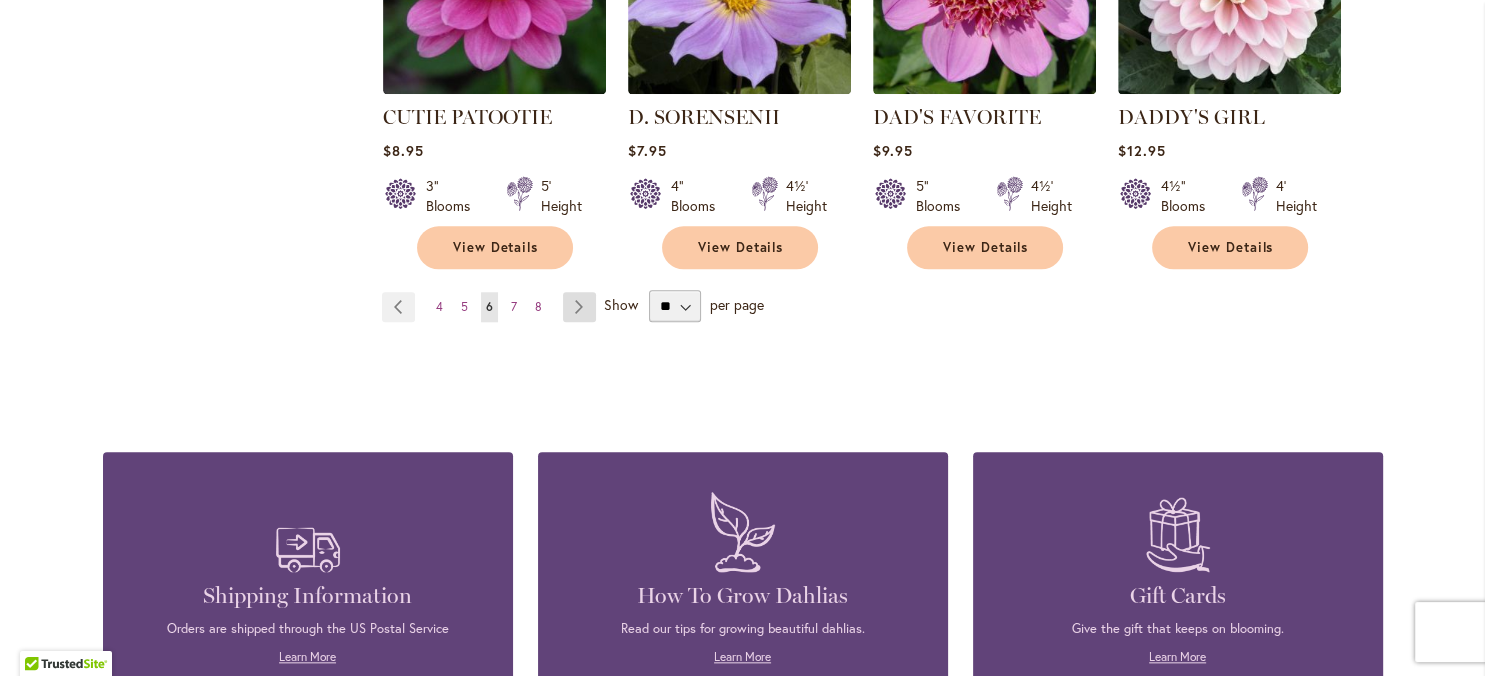 click on "Page
Next" at bounding box center (579, 307) 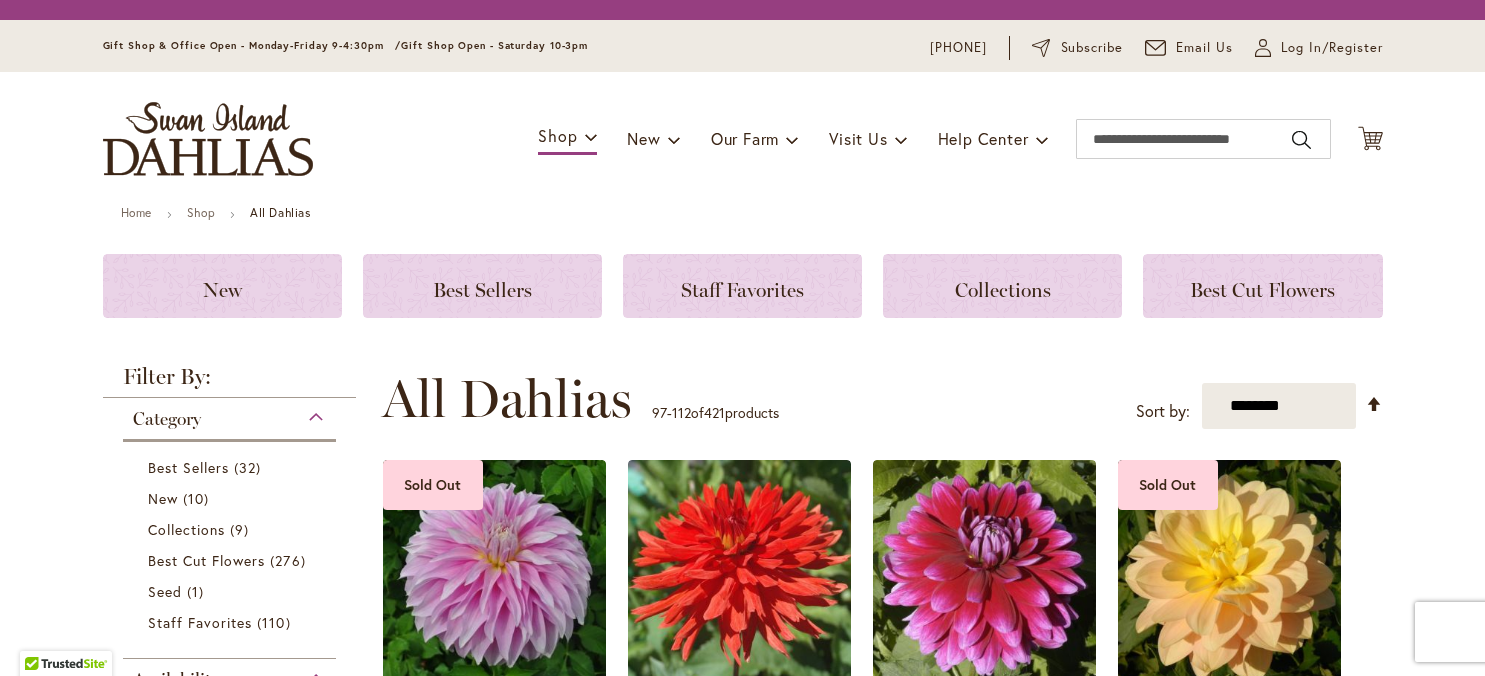 scroll, scrollTop: 0, scrollLeft: 0, axis: both 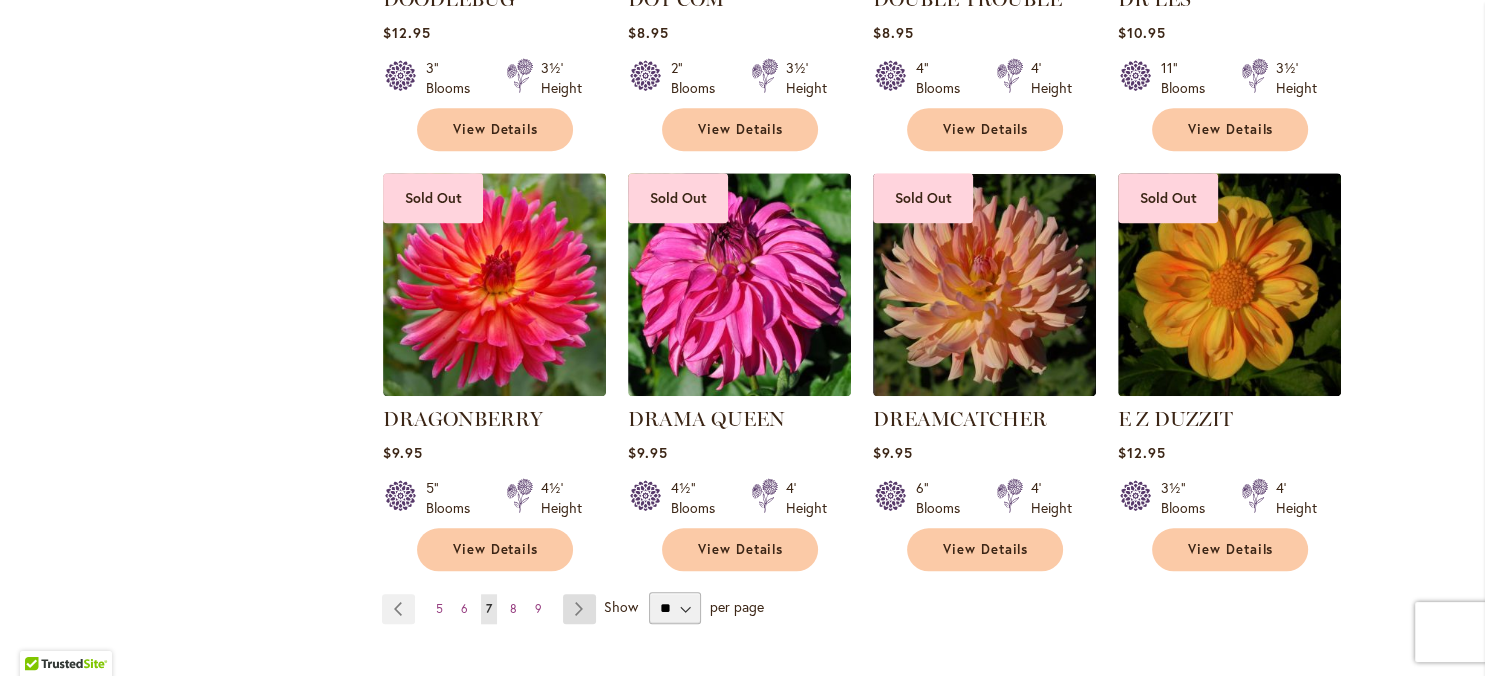 click on "Page
Next" at bounding box center [579, 609] 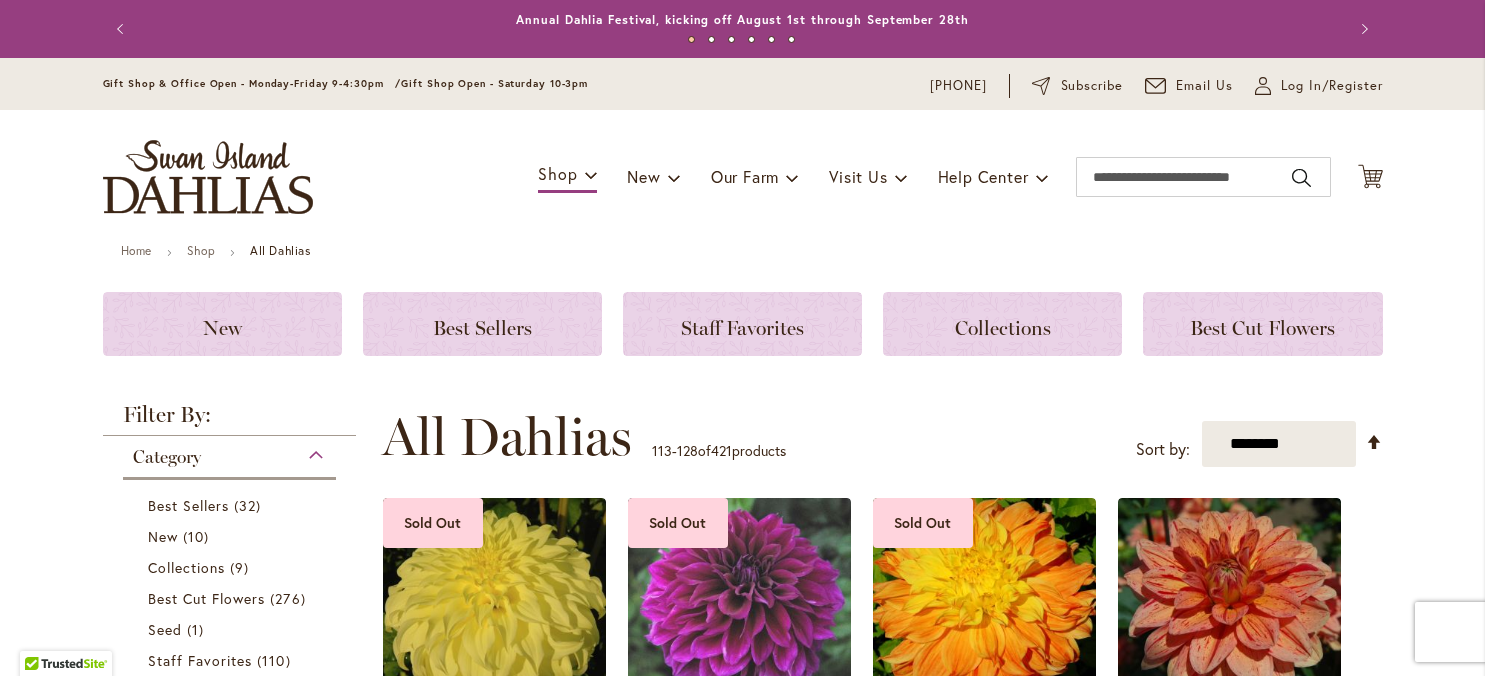 scroll, scrollTop: 0, scrollLeft: 0, axis: both 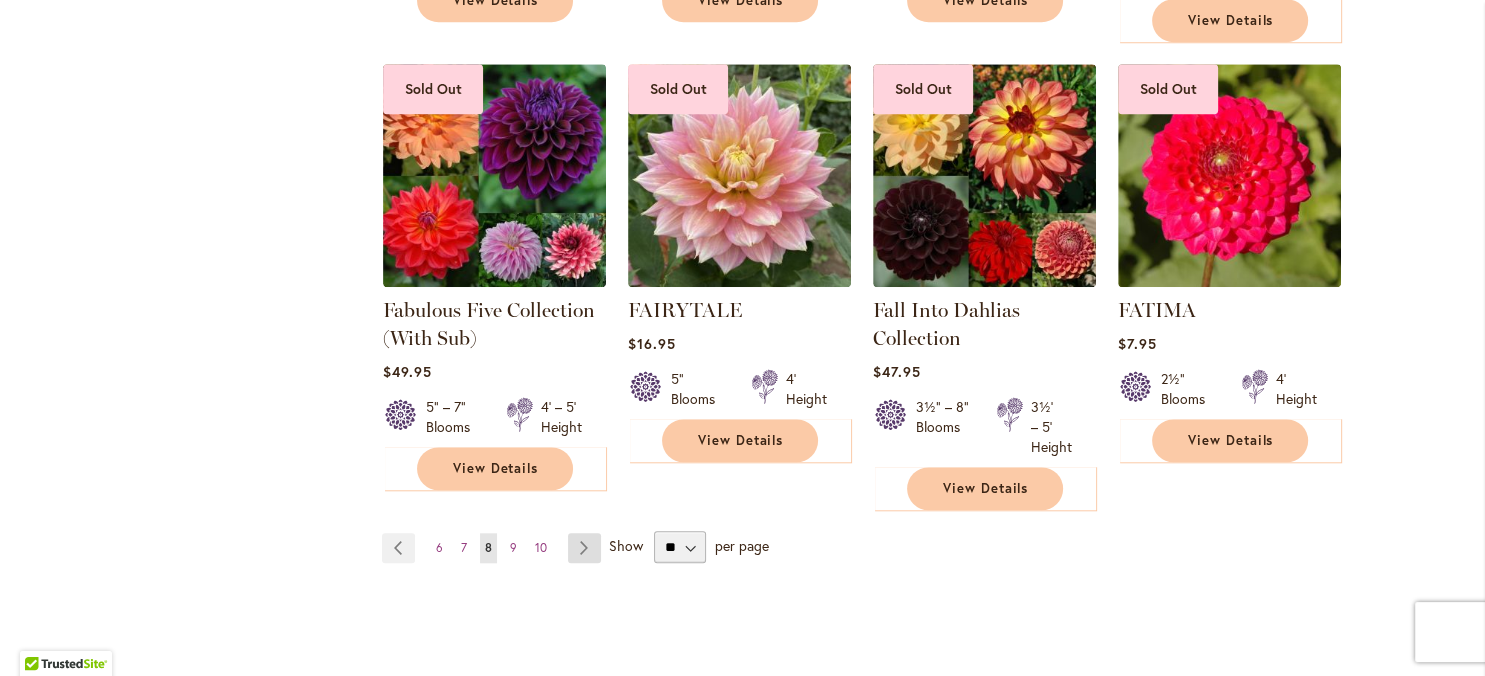 click on "Page
Next" at bounding box center [584, 548] 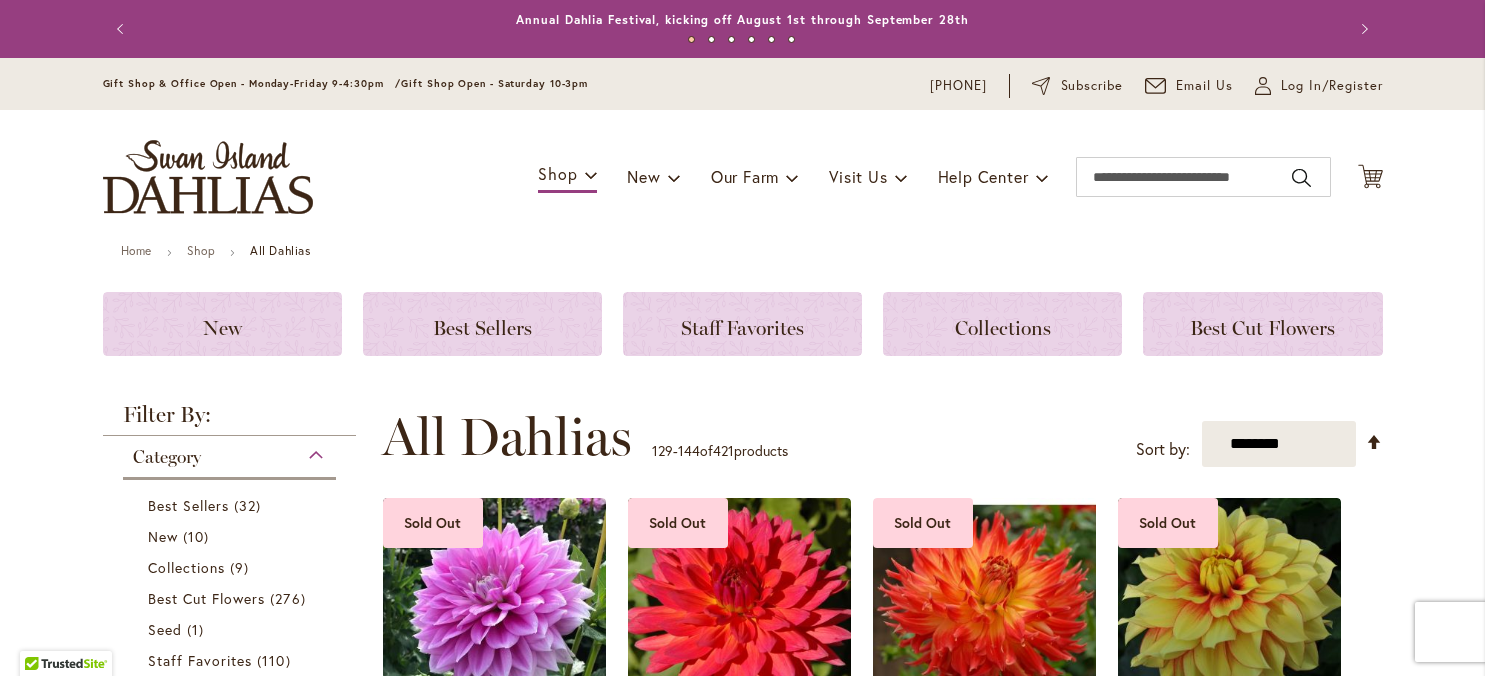 scroll, scrollTop: 0, scrollLeft: 0, axis: both 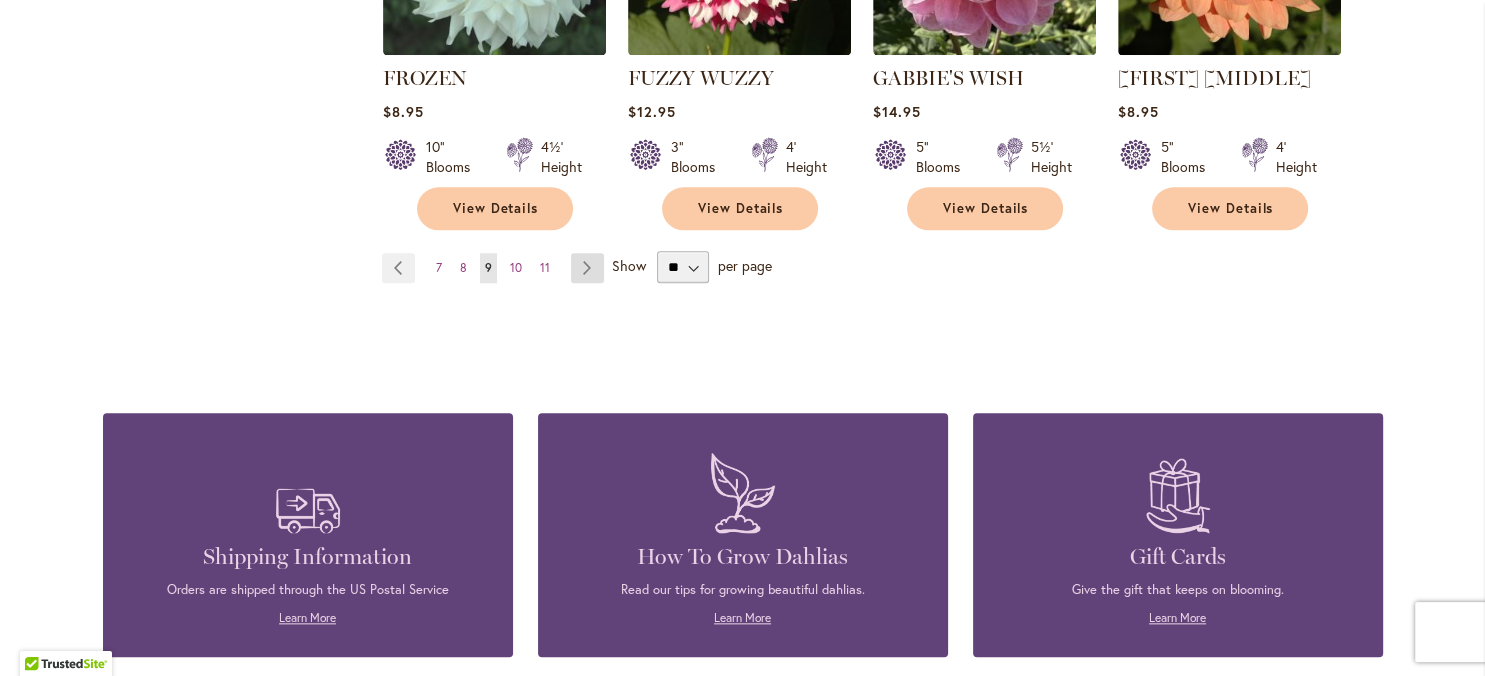 click on "Page
Next" at bounding box center [587, 268] 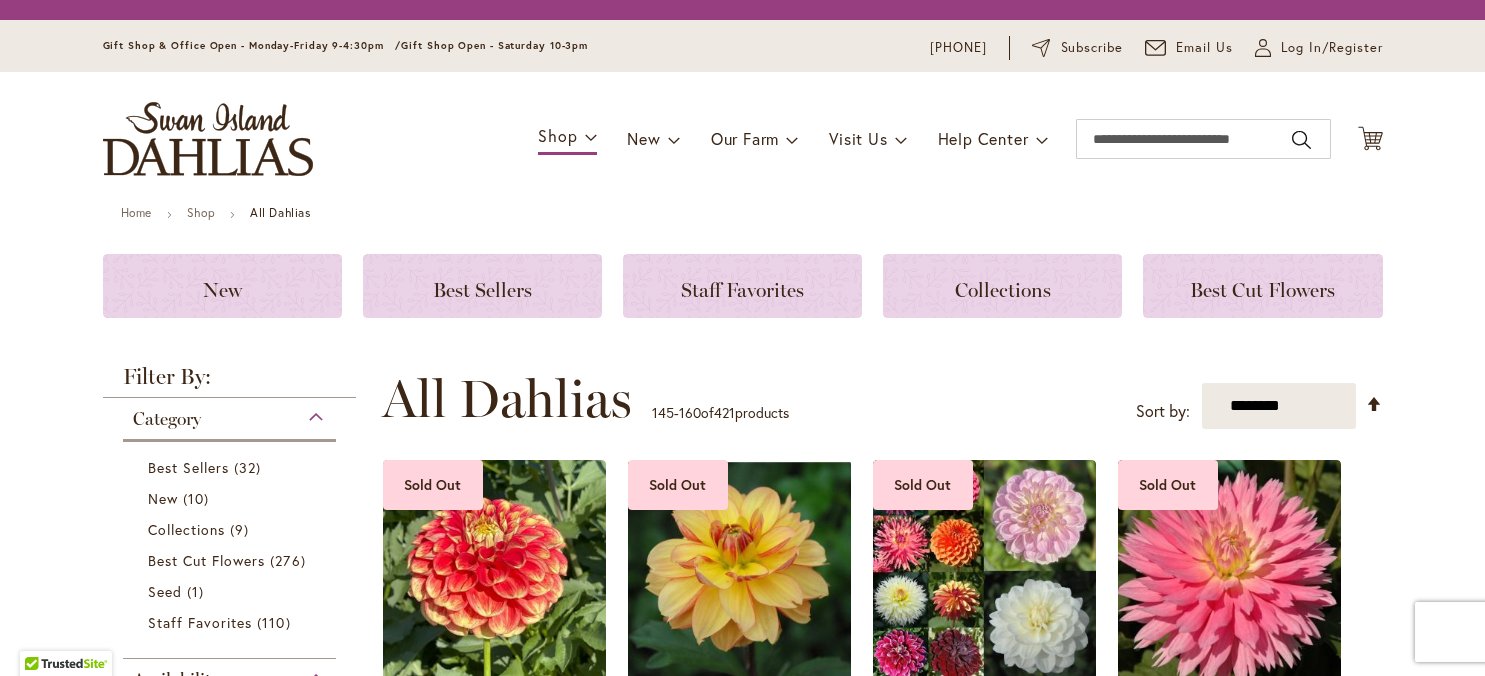 scroll, scrollTop: 0, scrollLeft: 0, axis: both 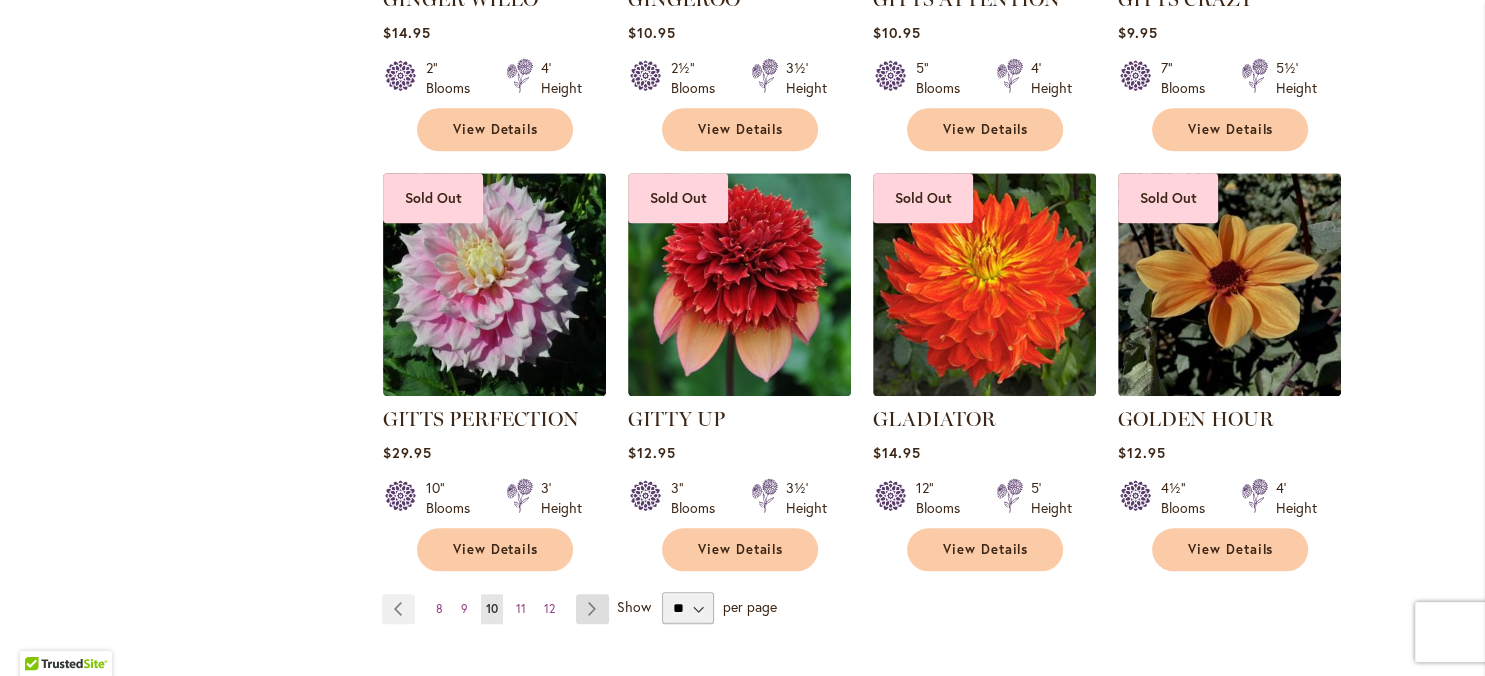 click on "Page
Next" at bounding box center (592, 609) 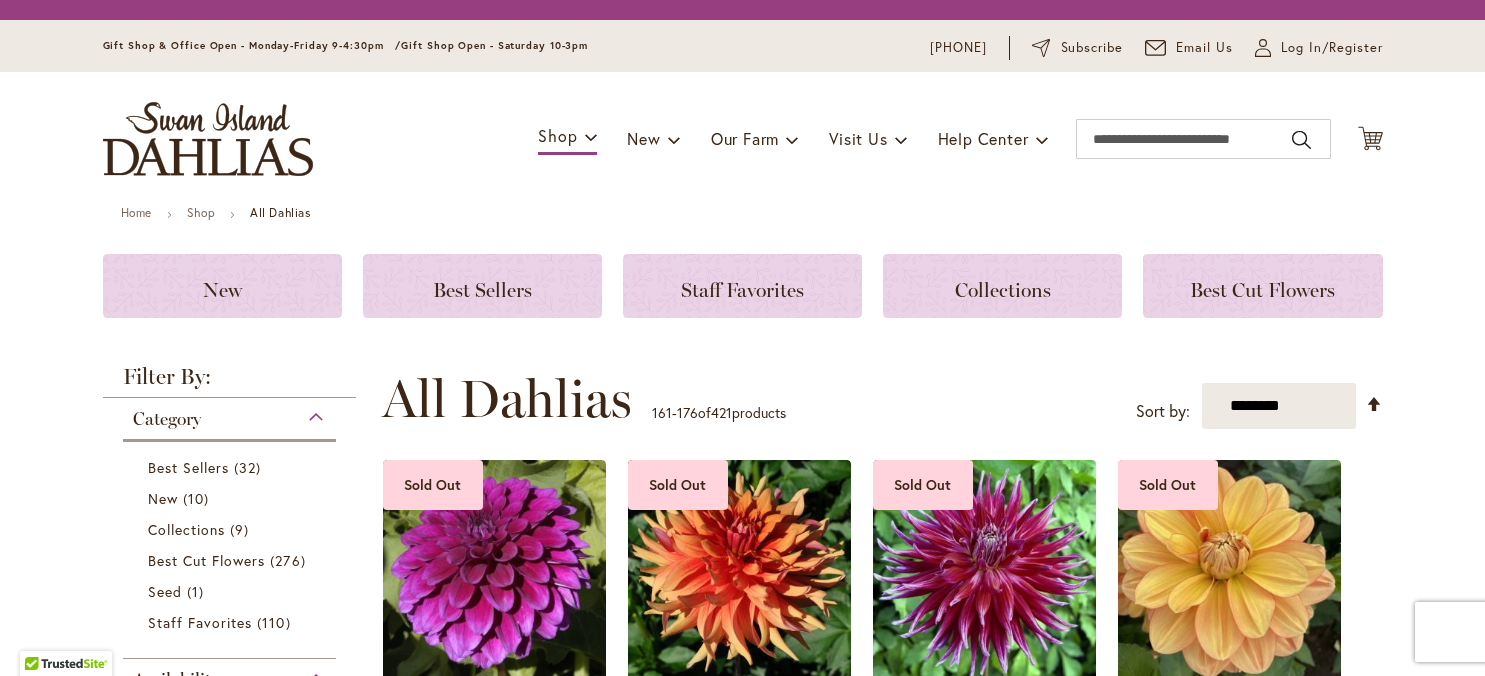 scroll, scrollTop: 0, scrollLeft: 0, axis: both 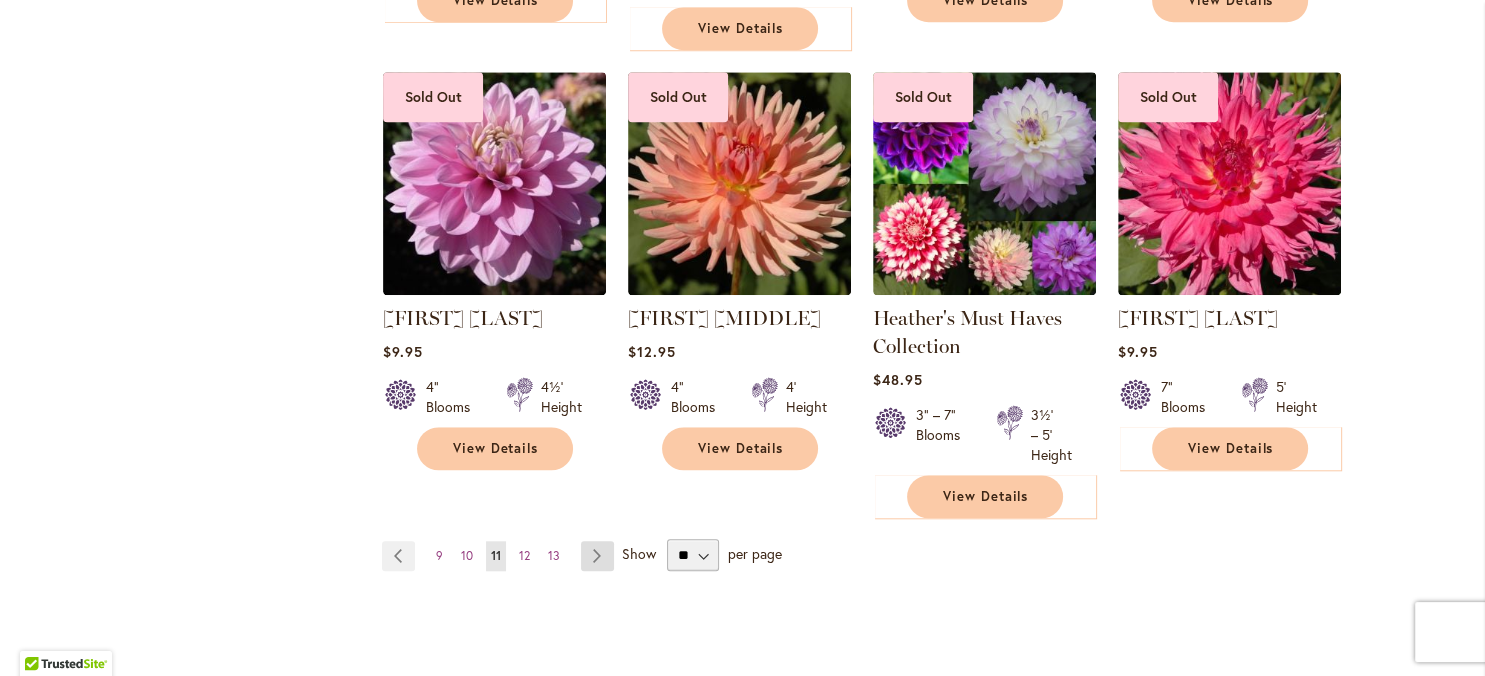 click on "Page
Next" at bounding box center [597, 556] 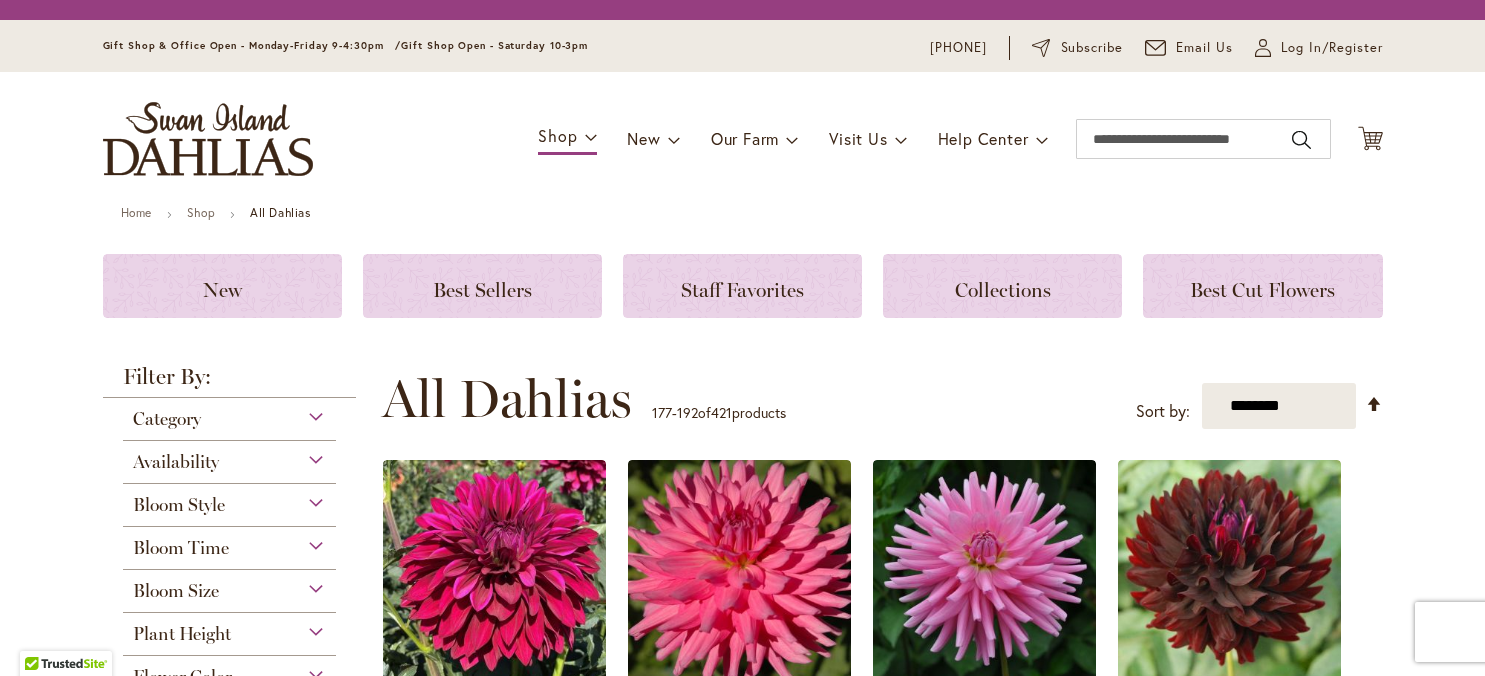 scroll, scrollTop: 0, scrollLeft: 0, axis: both 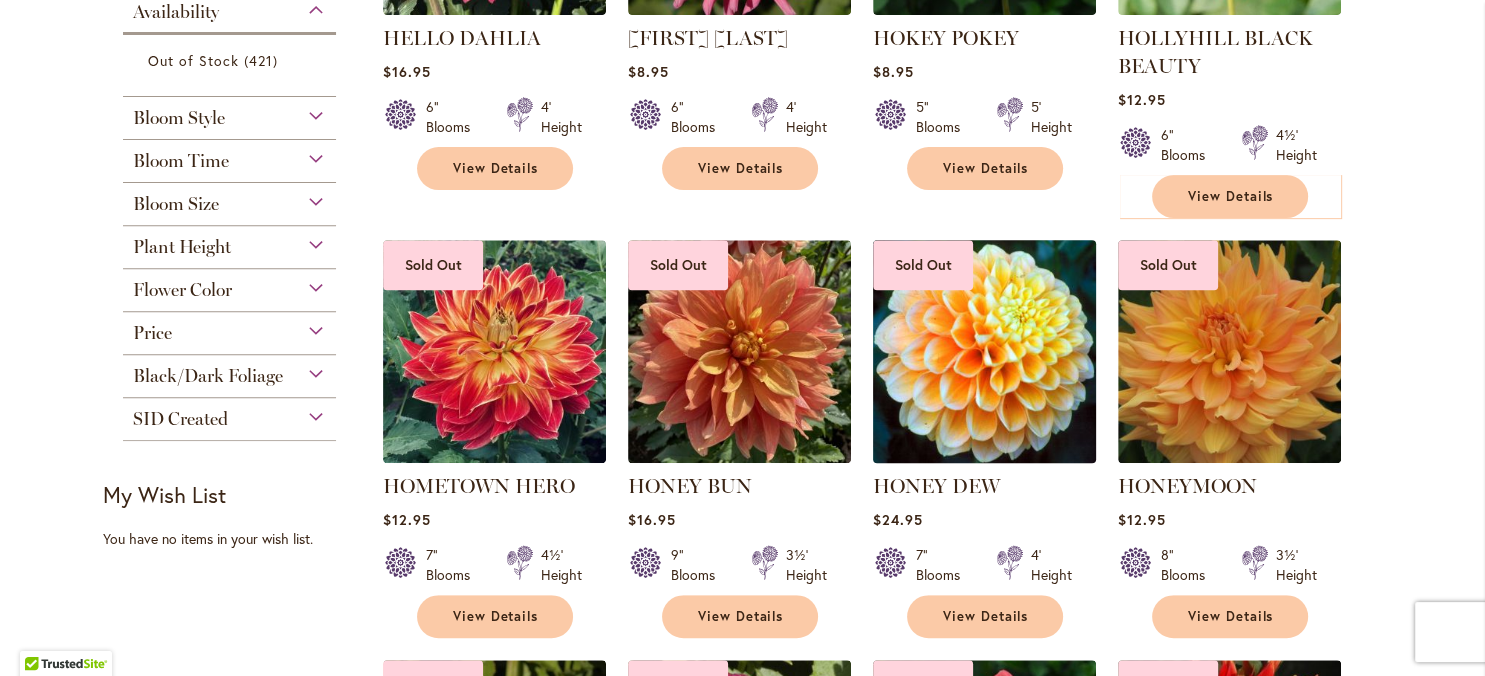 click at bounding box center [984, 352] 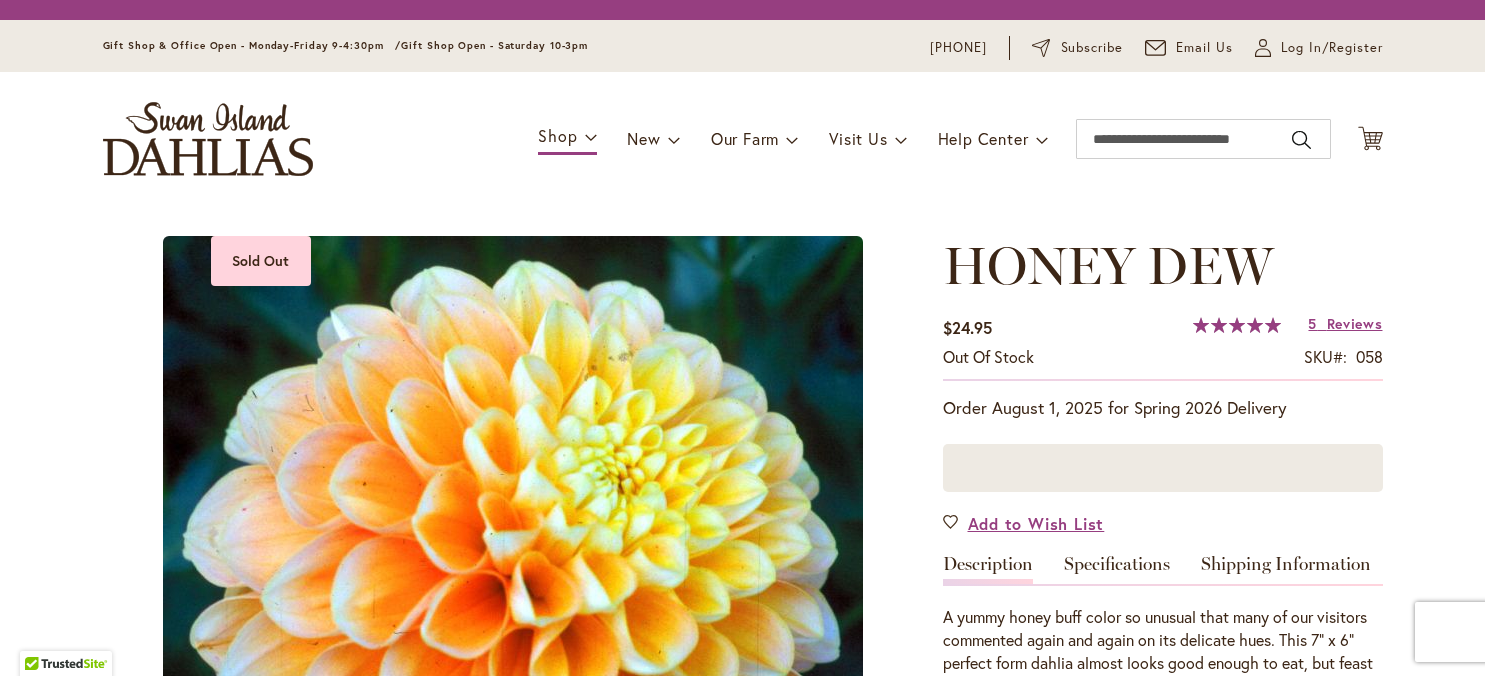 scroll, scrollTop: 0, scrollLeft: 0, axis: both 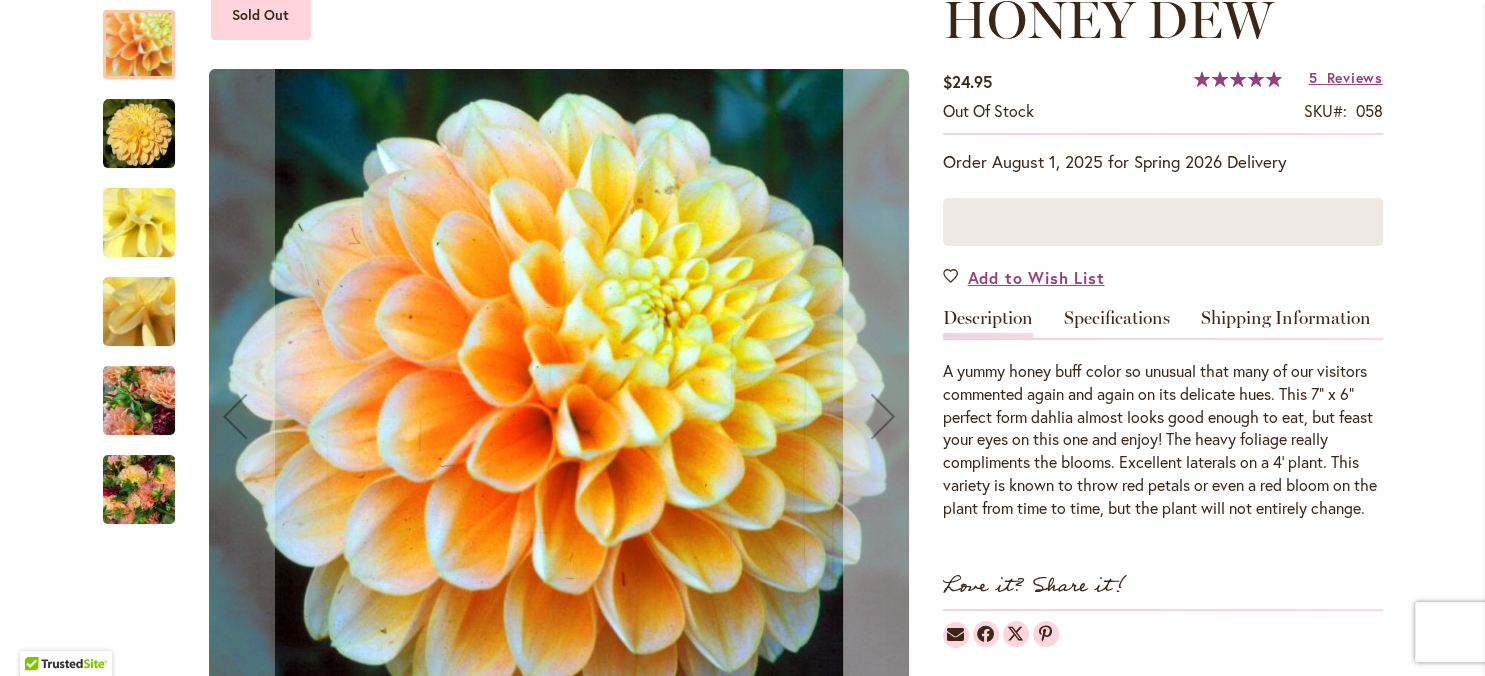click at bounding box center [883, 416] 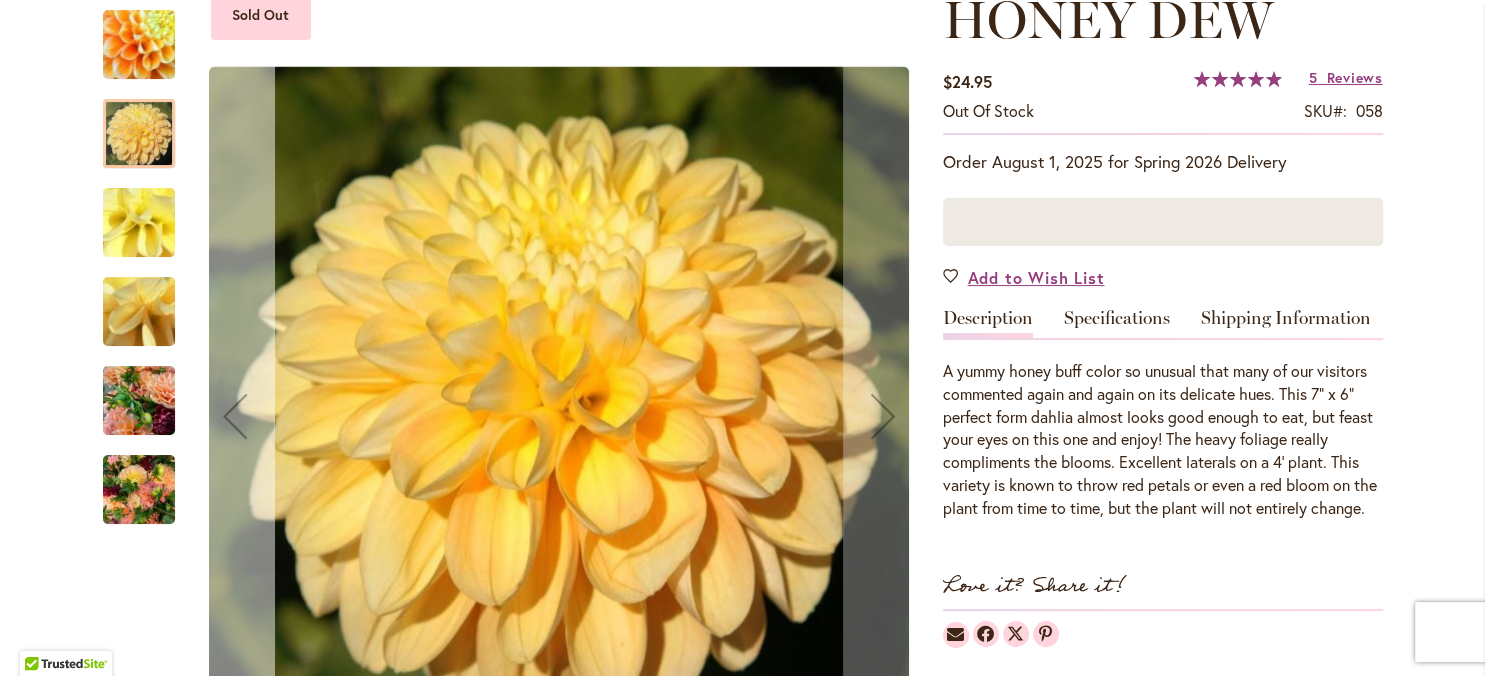 click at bounding box center (235, 416) 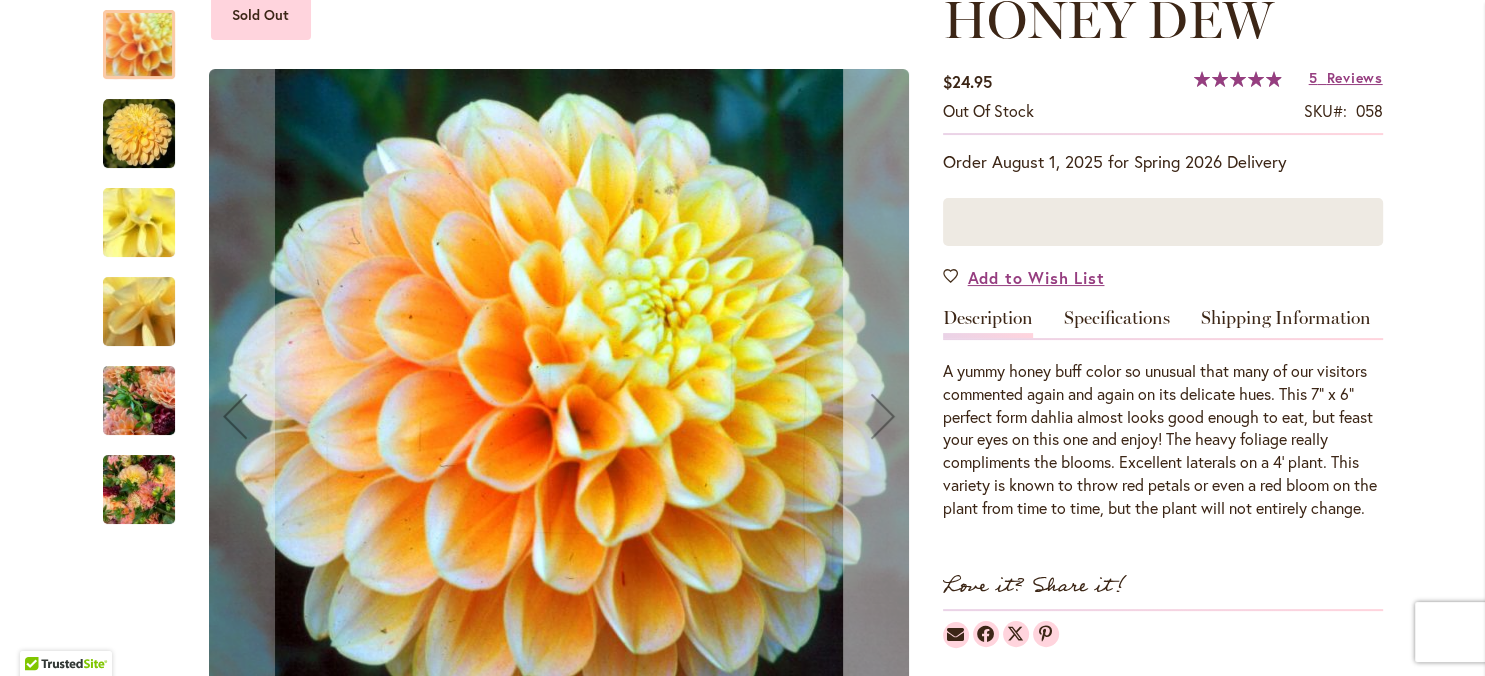 click at bounding box center (883, 416) 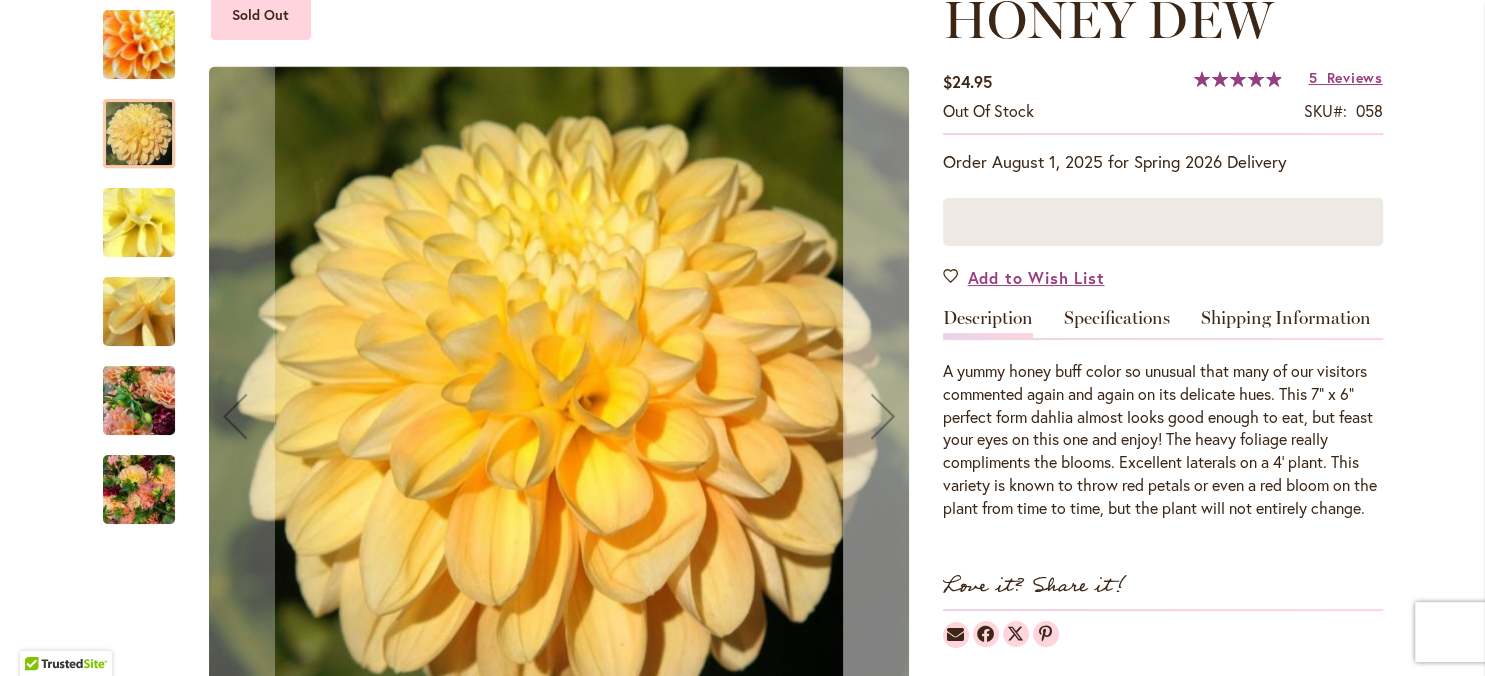 click at bounding box center (883, 416) 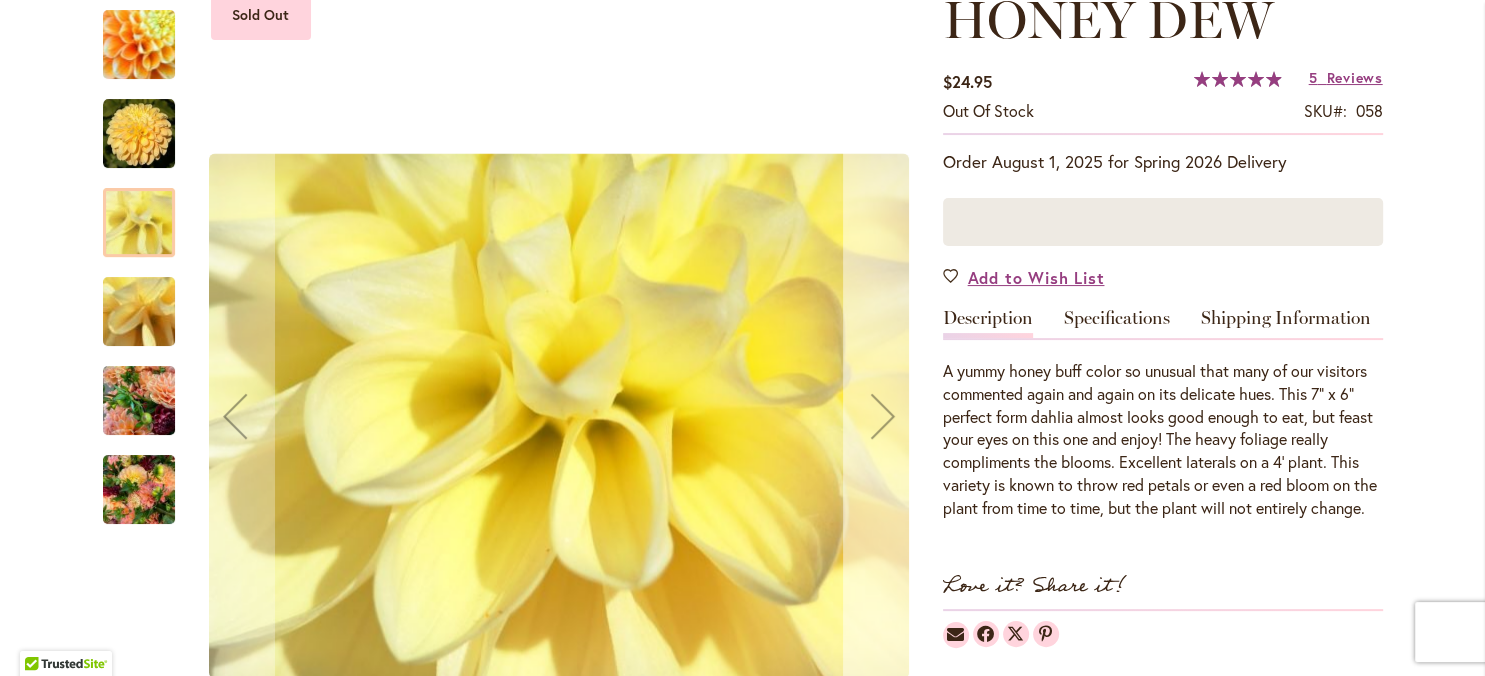 click at bounding box center [883, 416] 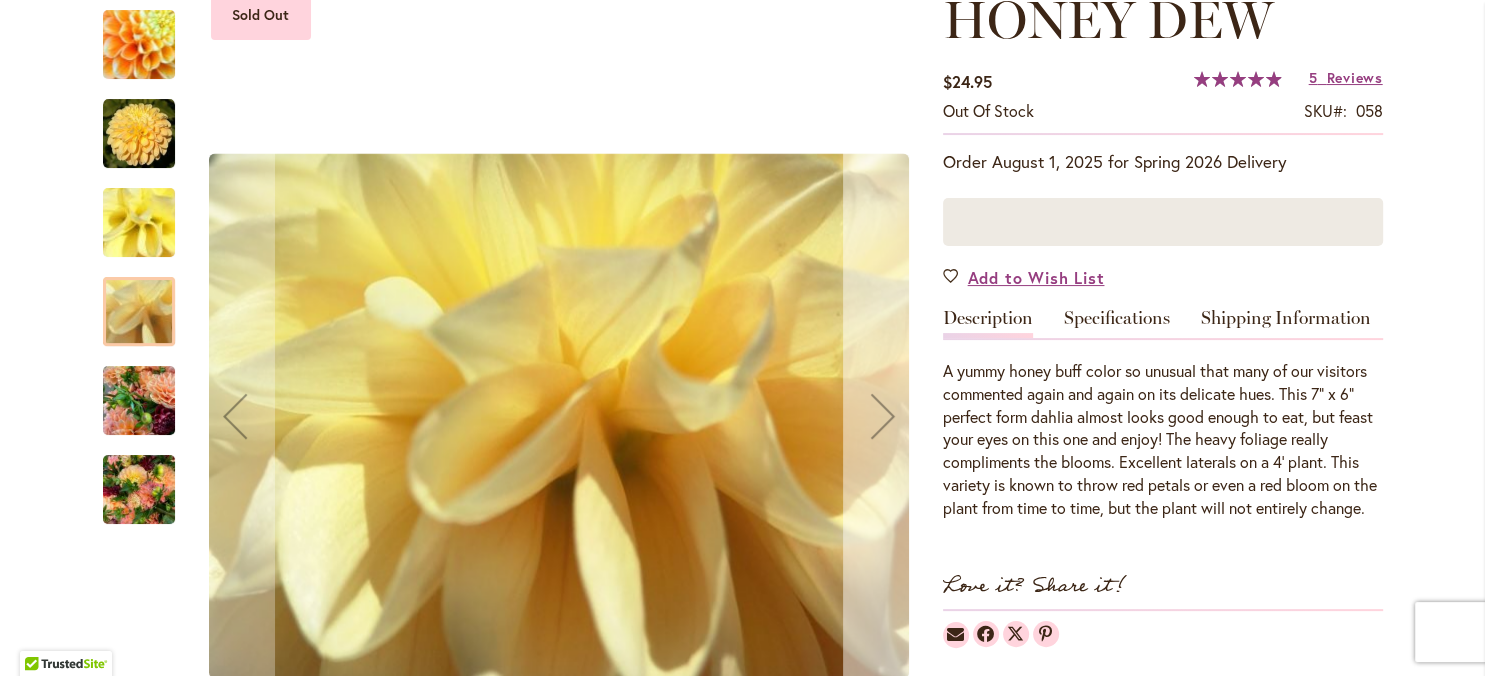 click at bounding box center [883, 416] 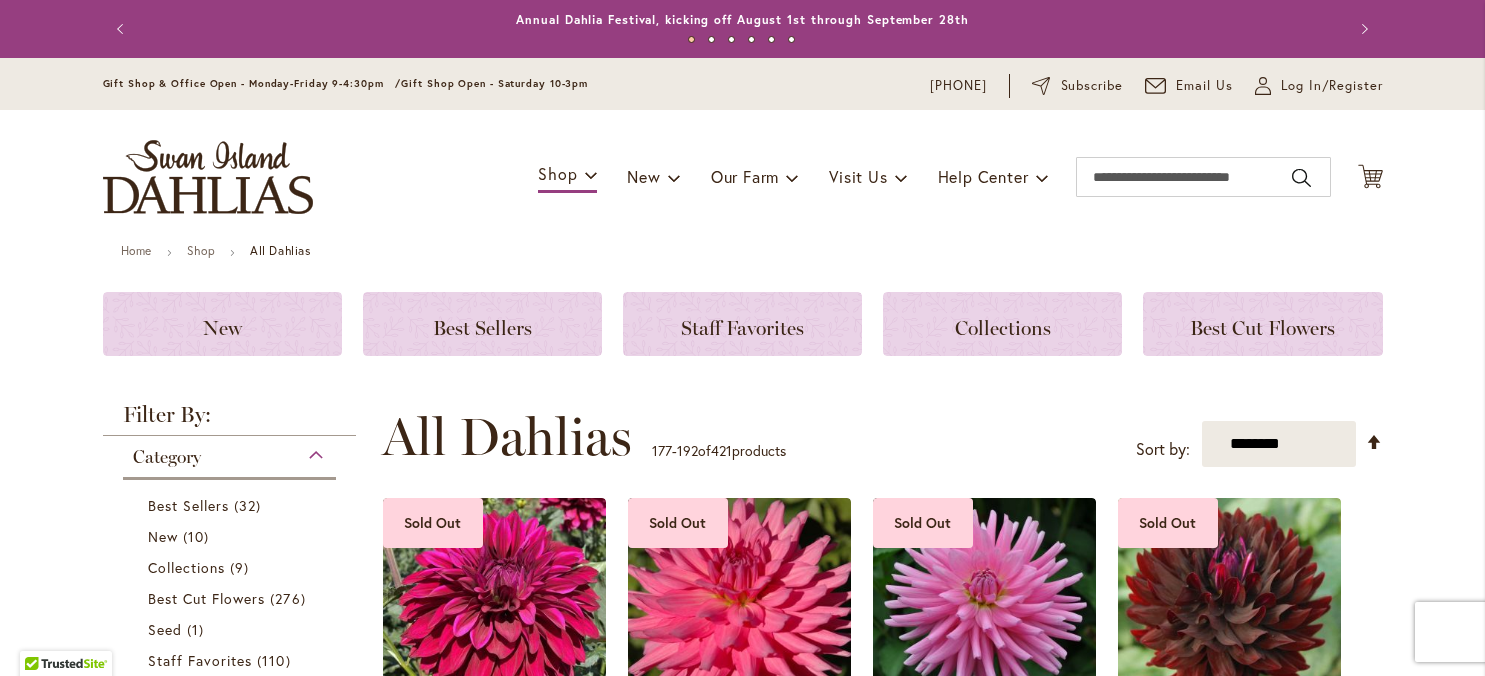 scroll, scrollTop: 0, scrollLeft: 0, axis: both 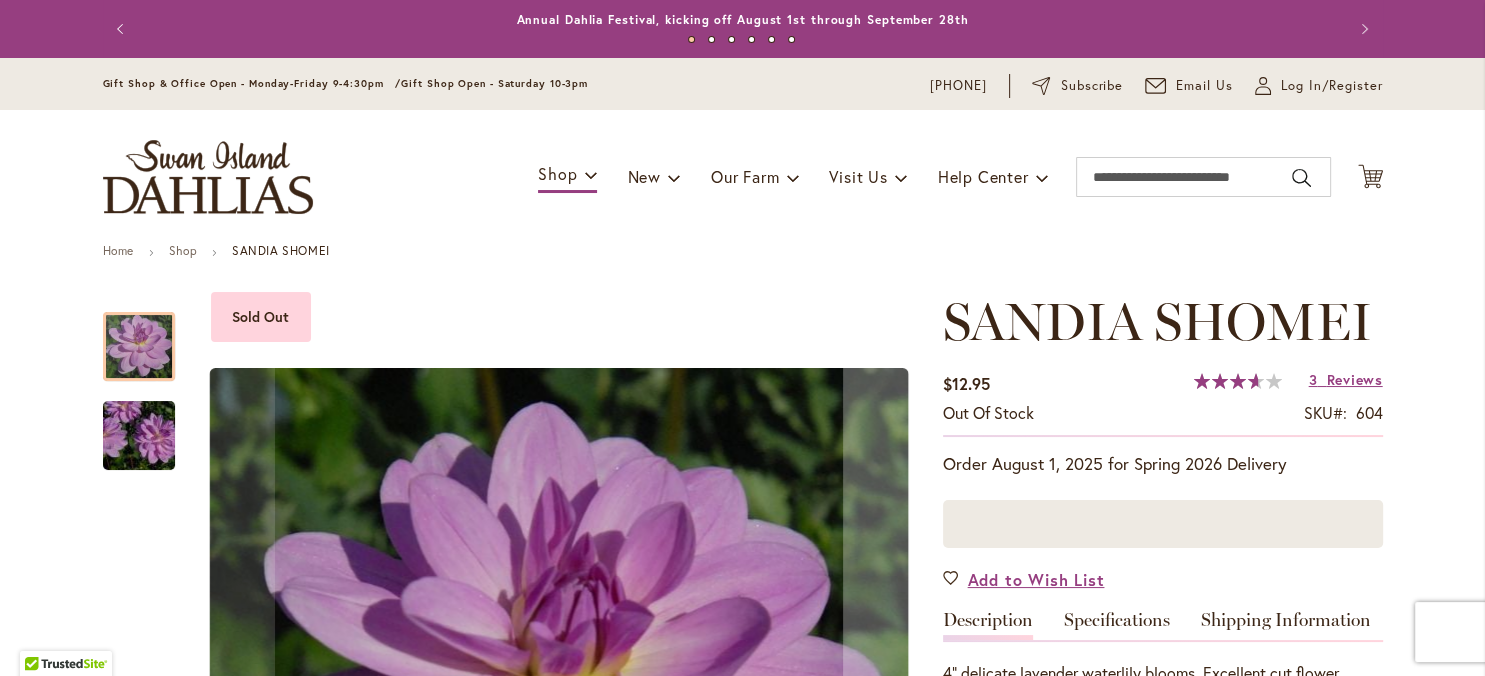 drag, startPoint x: 1346, startPoint y: 255, endPoint x: 1342, endPoint y: 230, distance: 25.317978 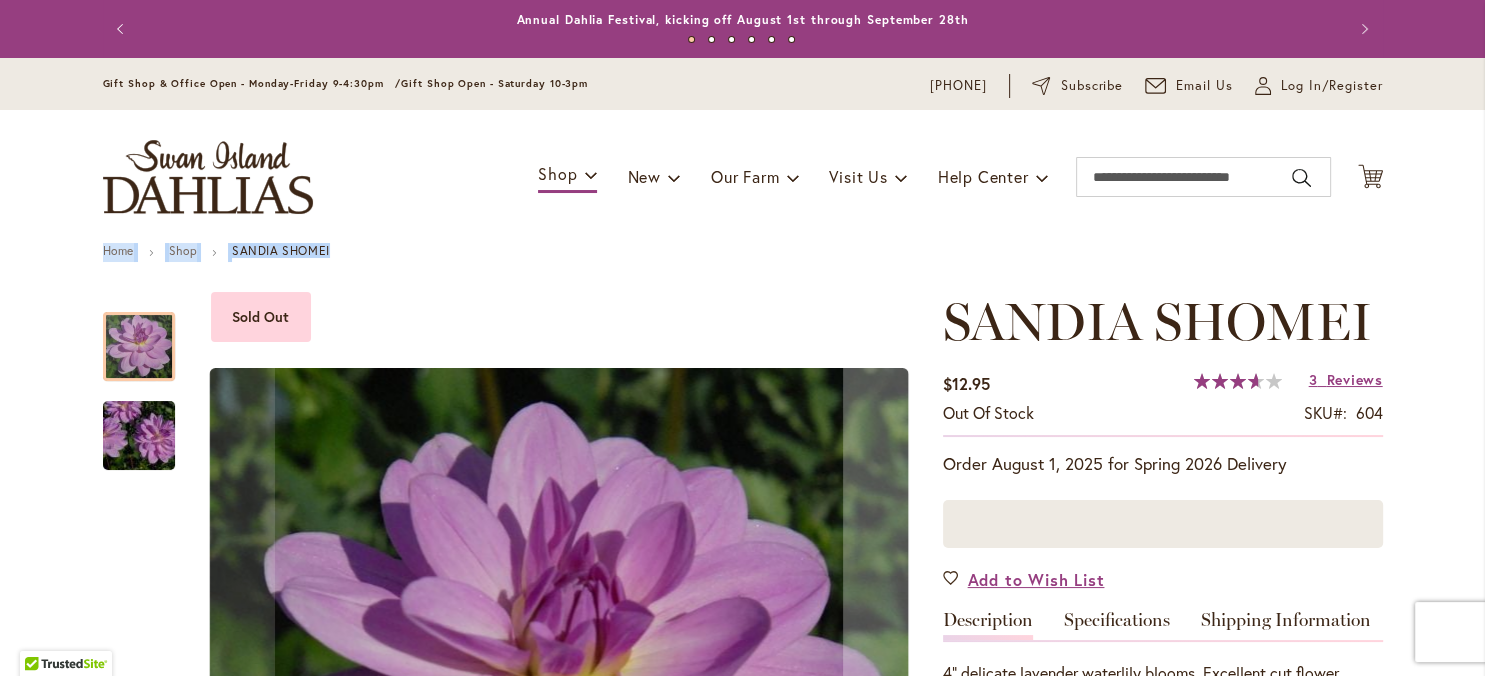 click at bounding box center [559, 718] 